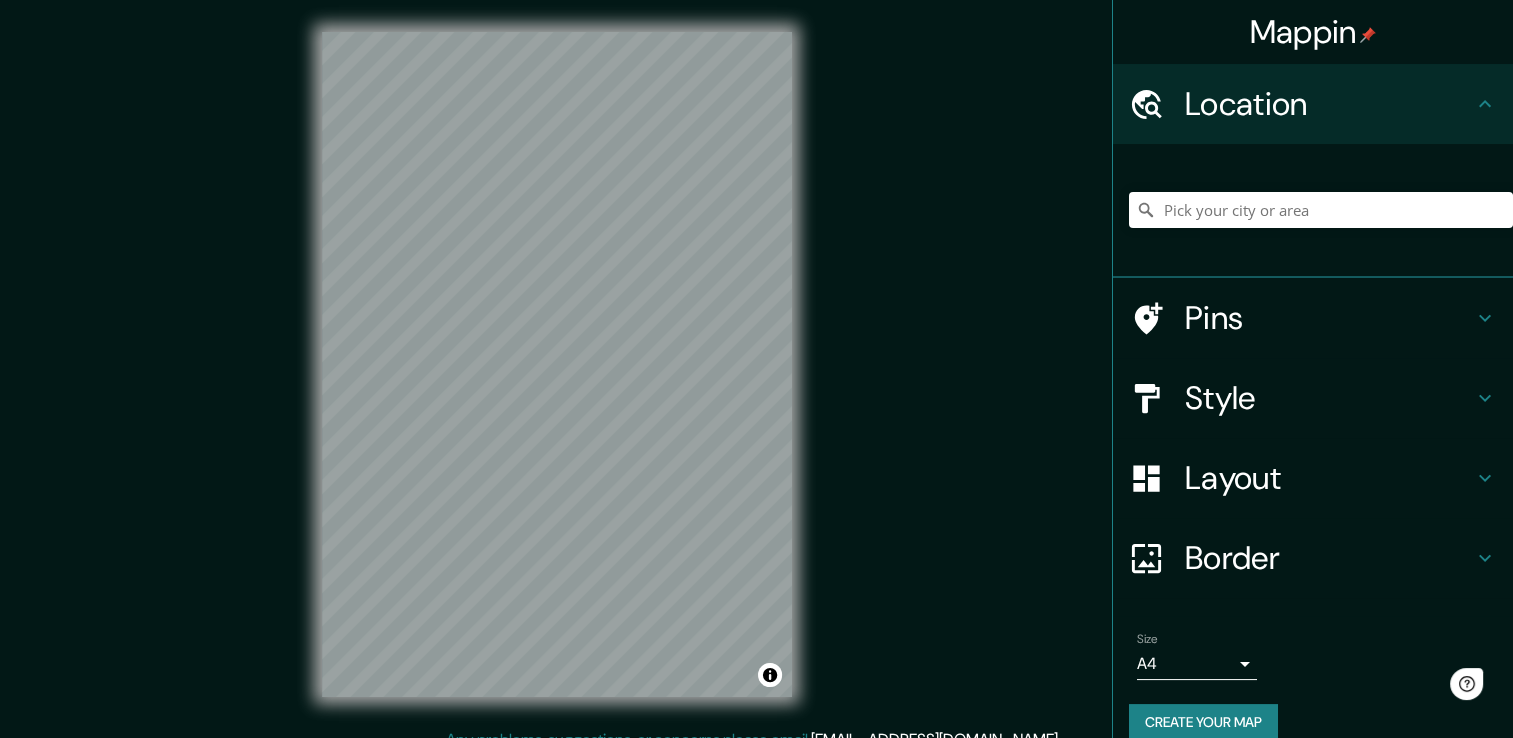 scroll, scrollTop: 0, scrollLeft: 0, axis: both 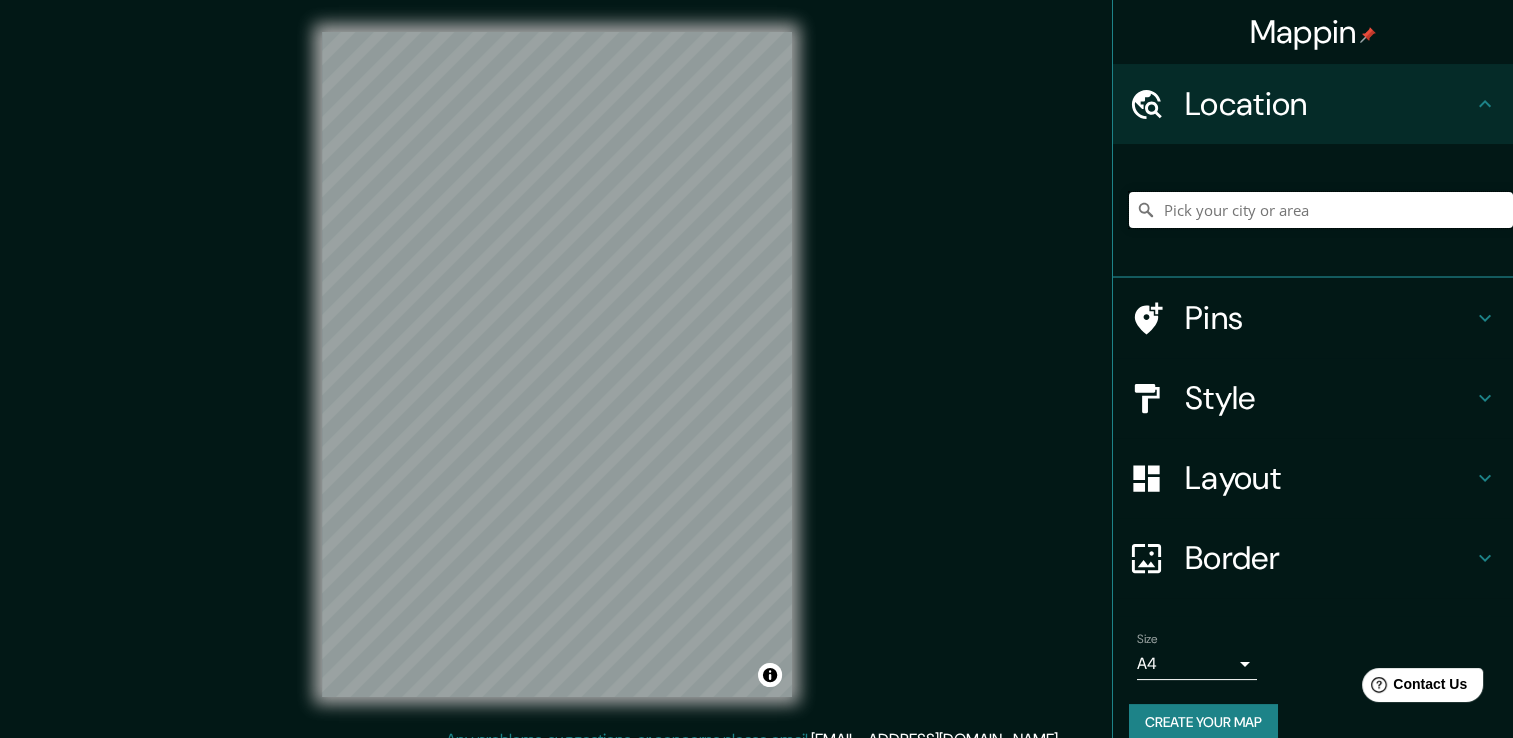 click at bounding box center [1321, 210] 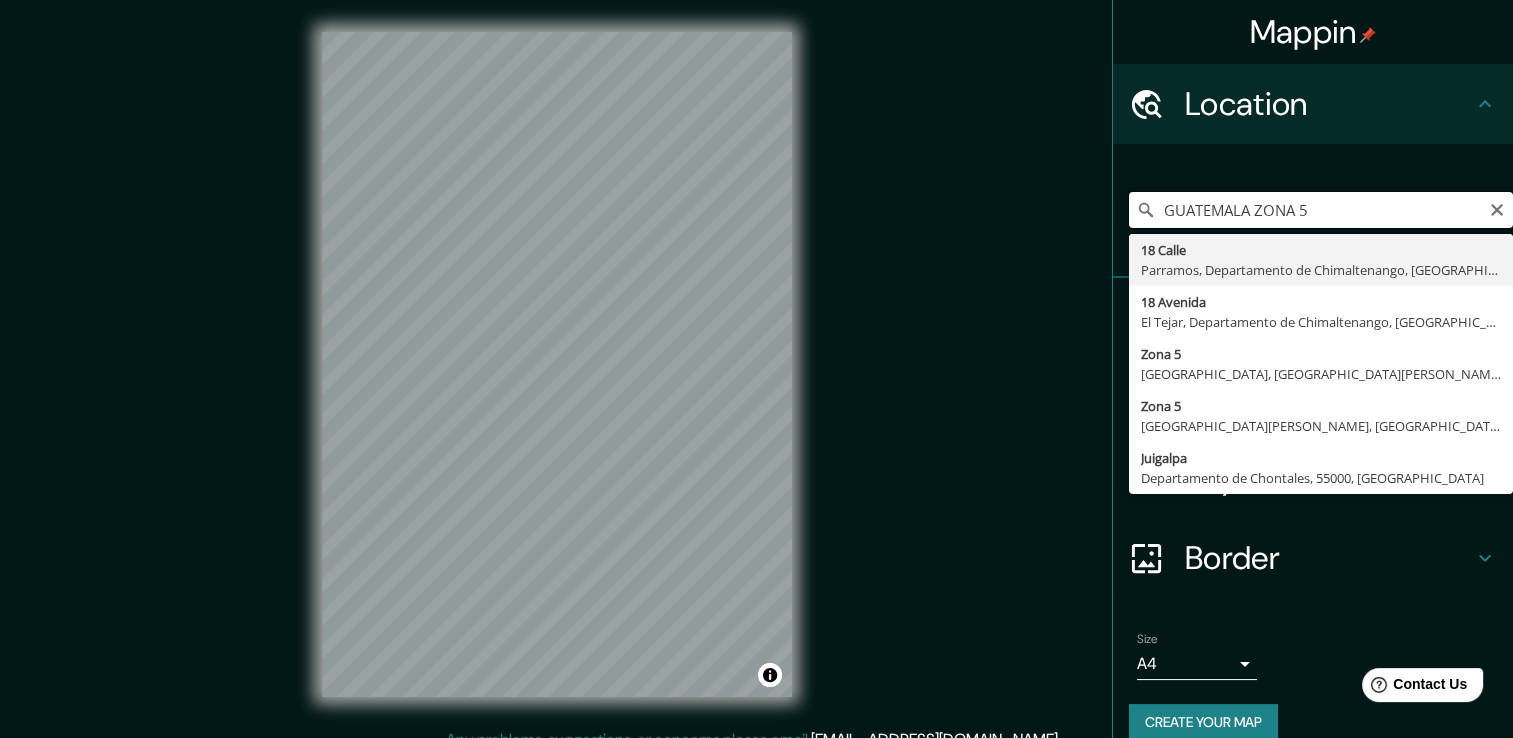 drag, startPoint x: 1305, startPoint y: 213, endPoint x: 1252, endPoint y: 214, distance: 53.009434 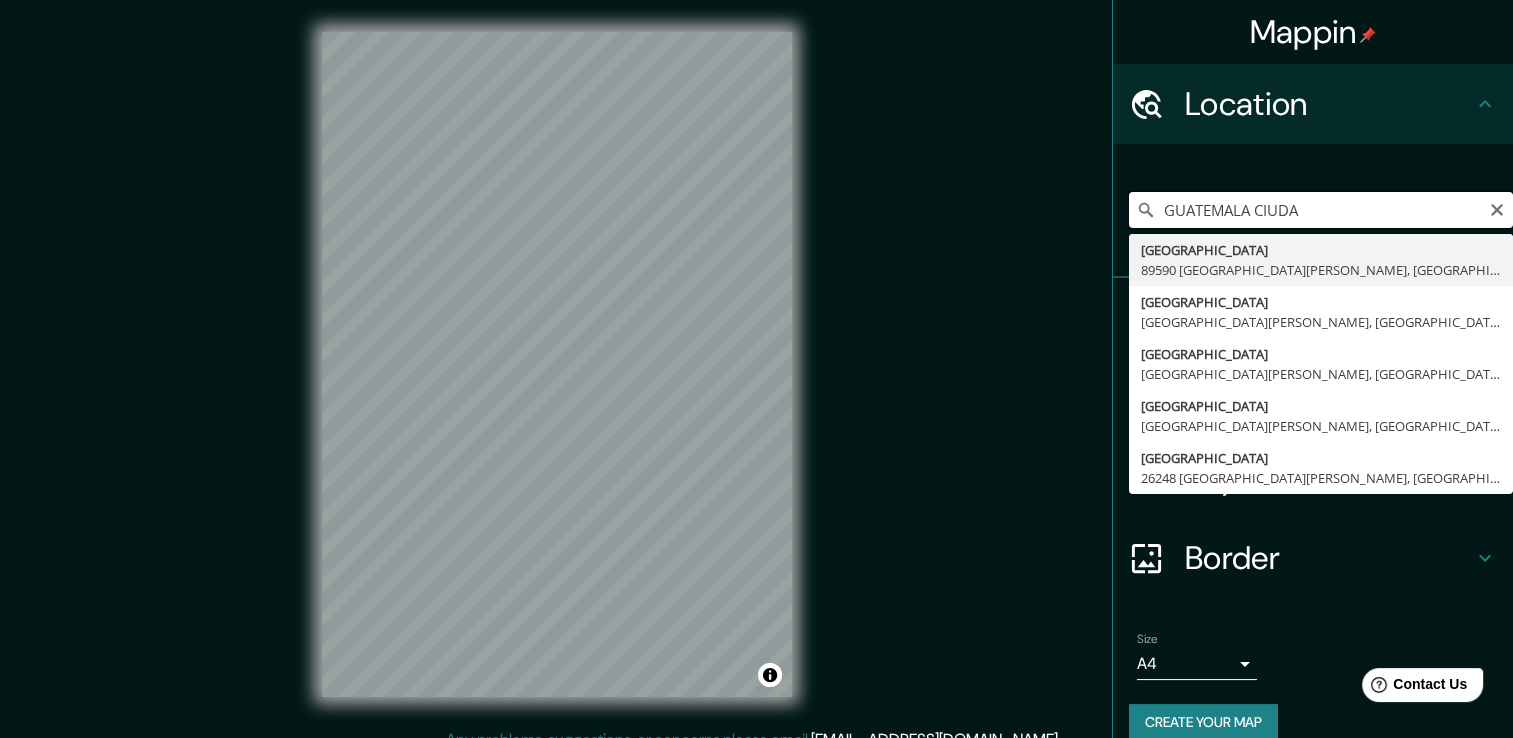 type on "GUATEMALA CIUDAD" 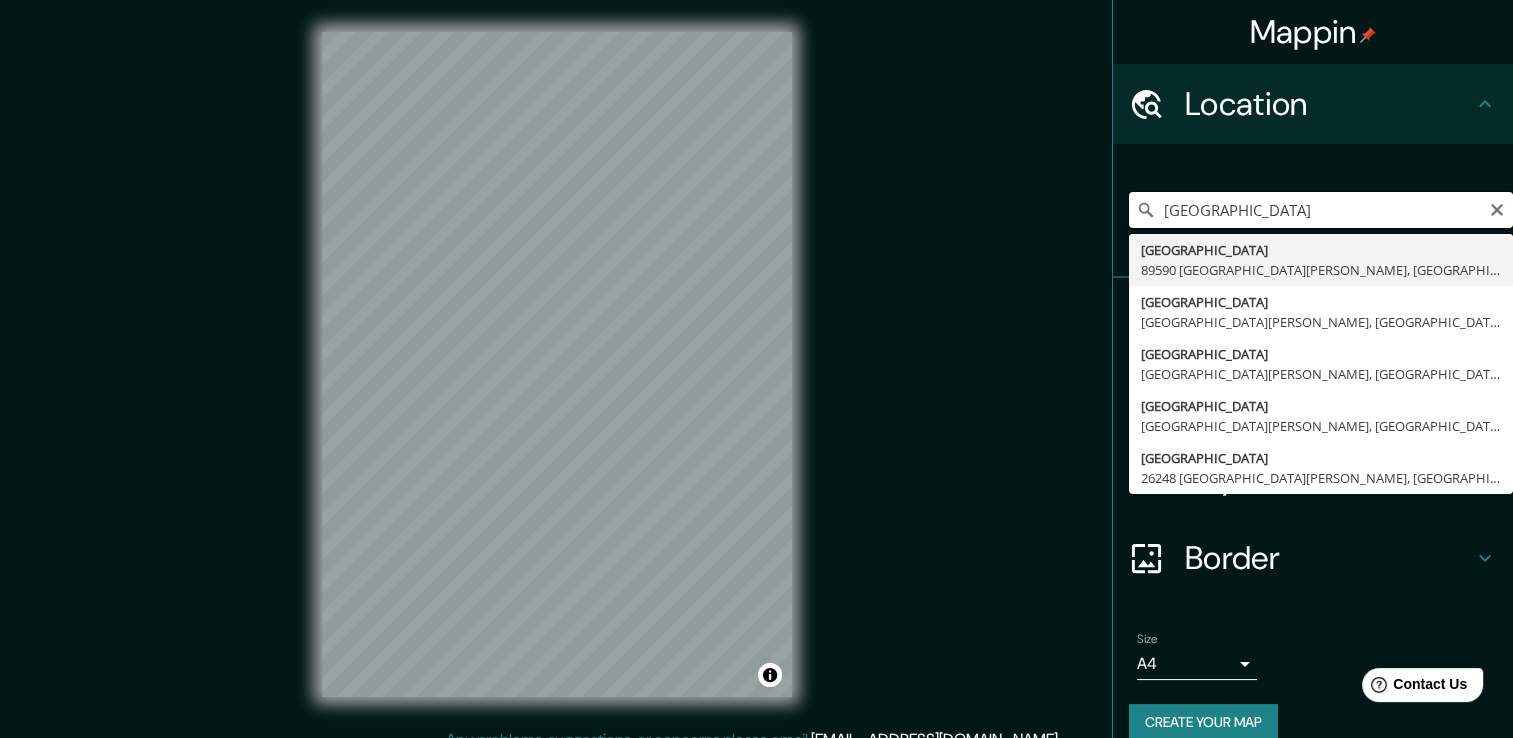 drag, startPoint x: 1316, startPoint y: 202, endPoint x: 1075, endPoint y: 206, distance: 241.03319 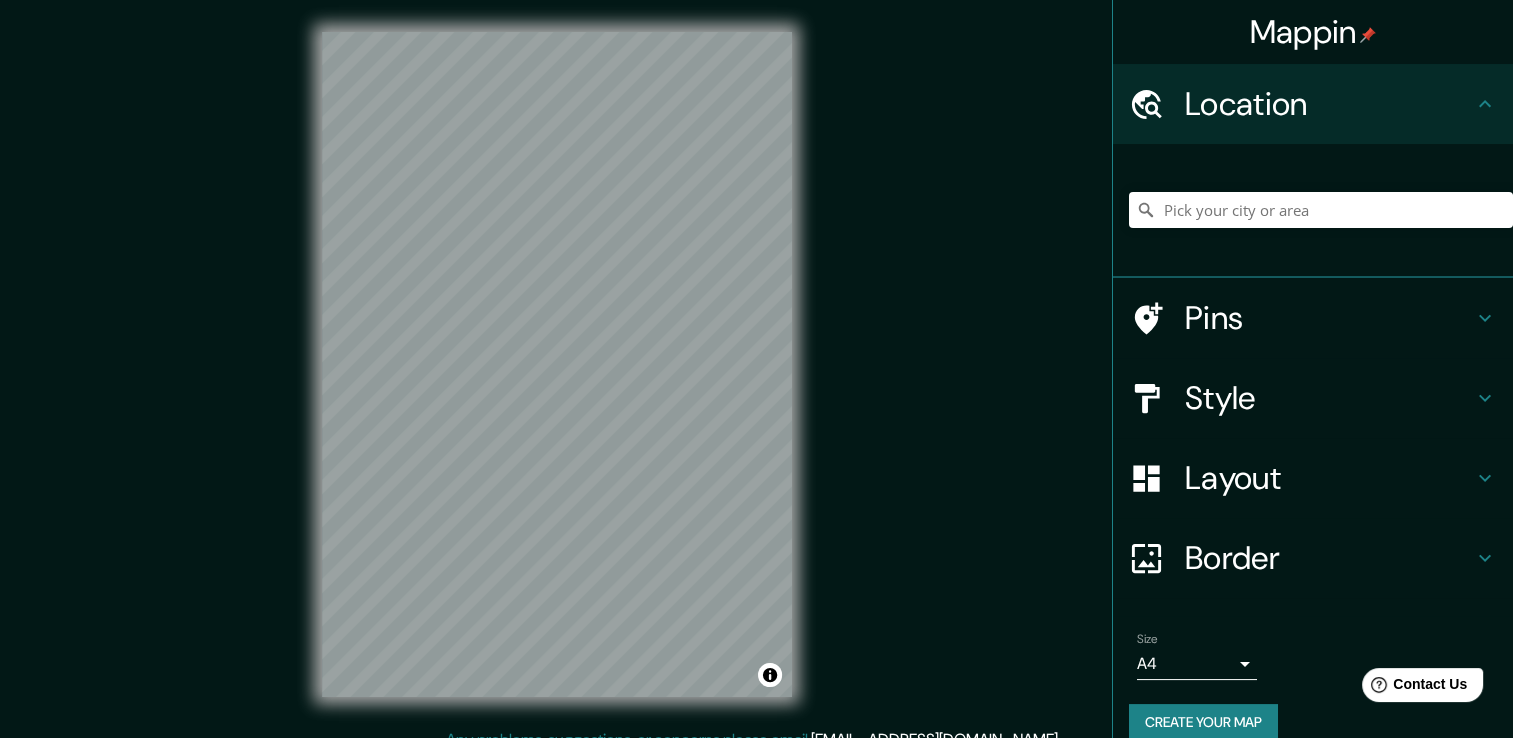 click 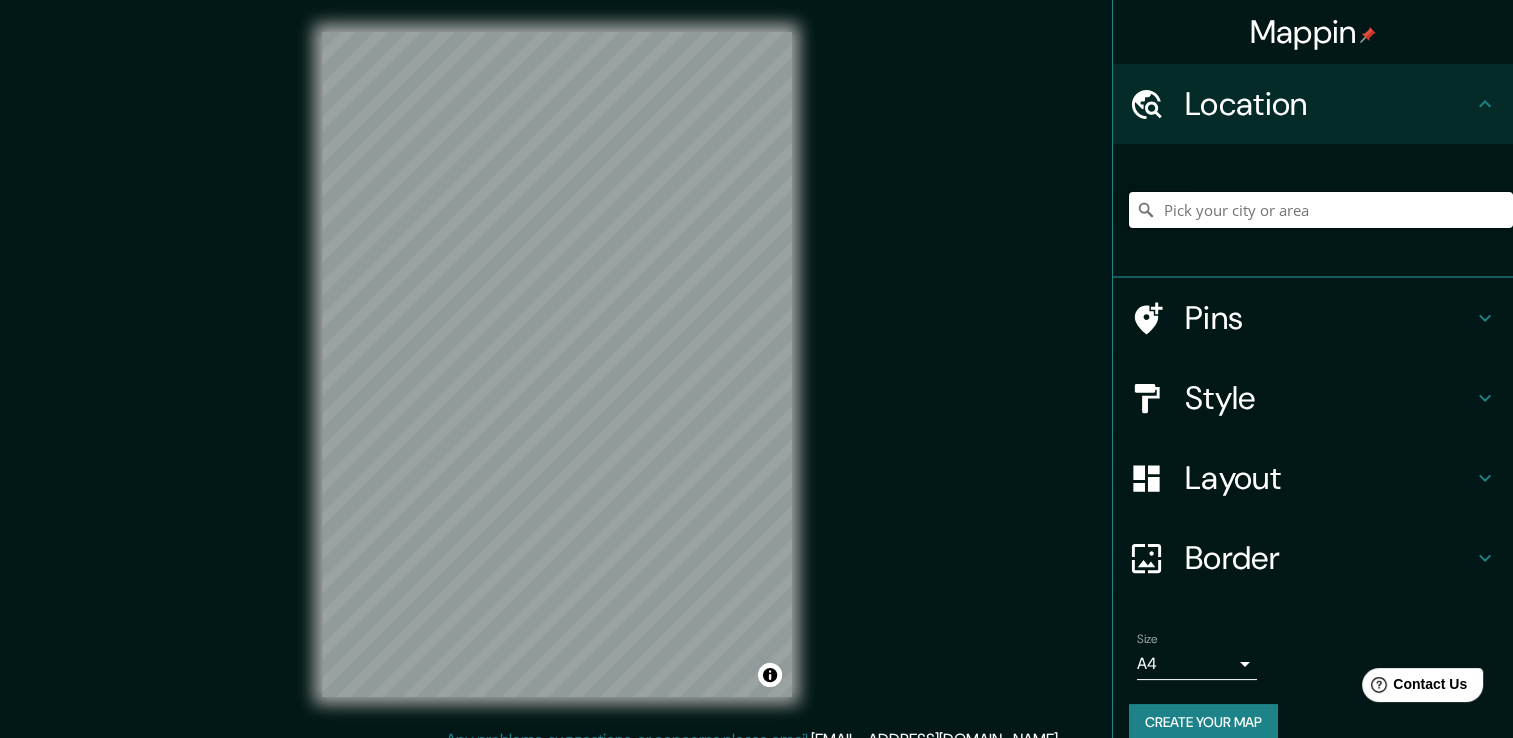 click at bounding box center [1321, 210] 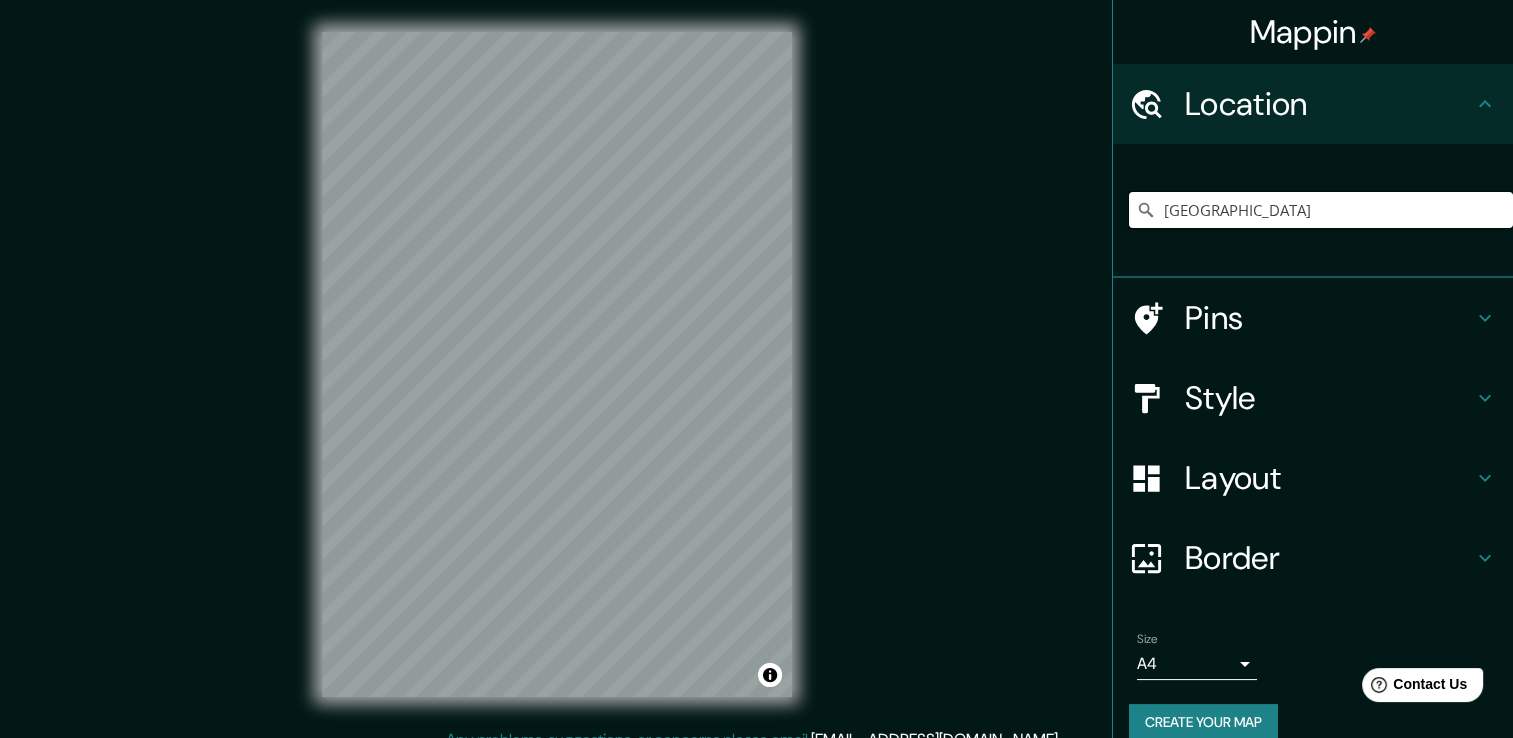 type on "GUATEMALA" 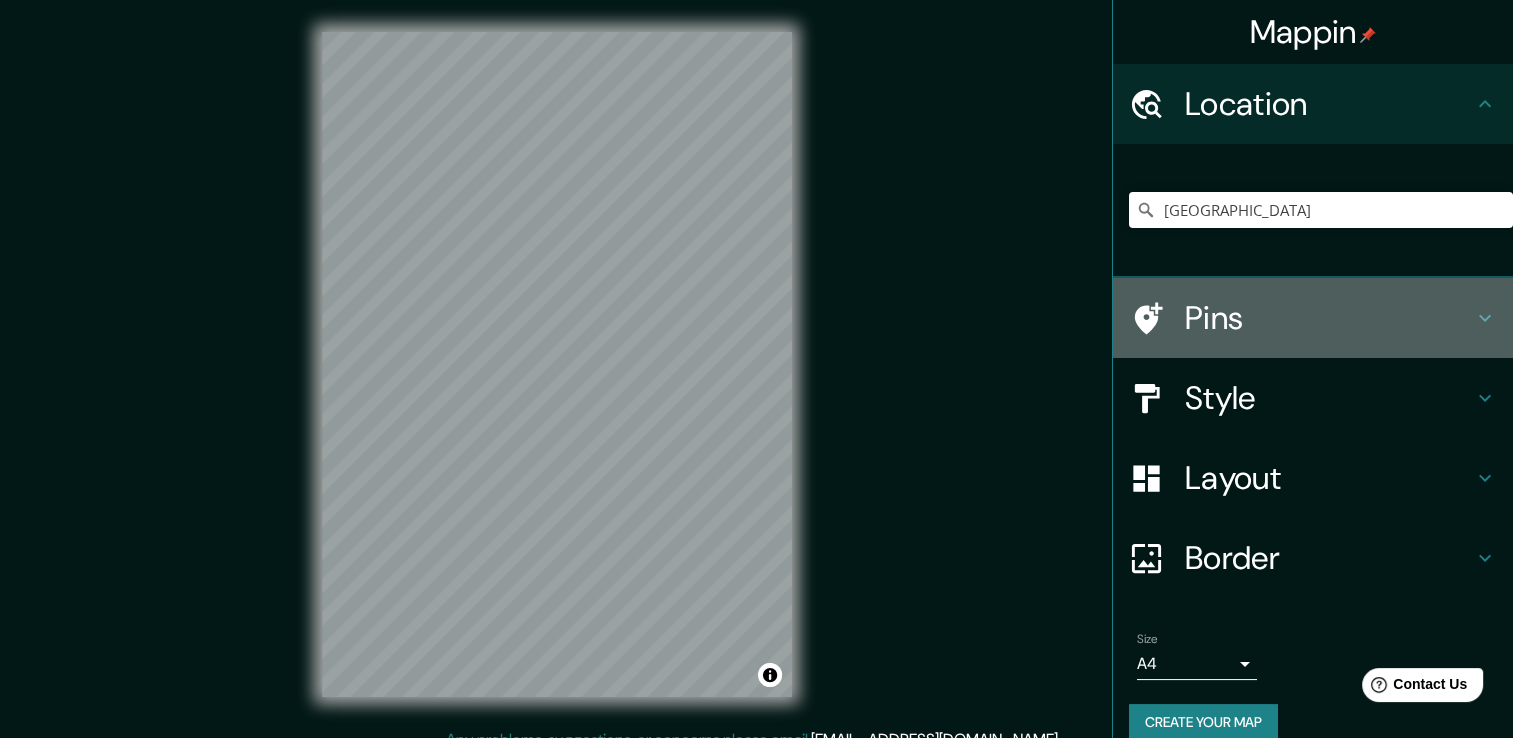 click 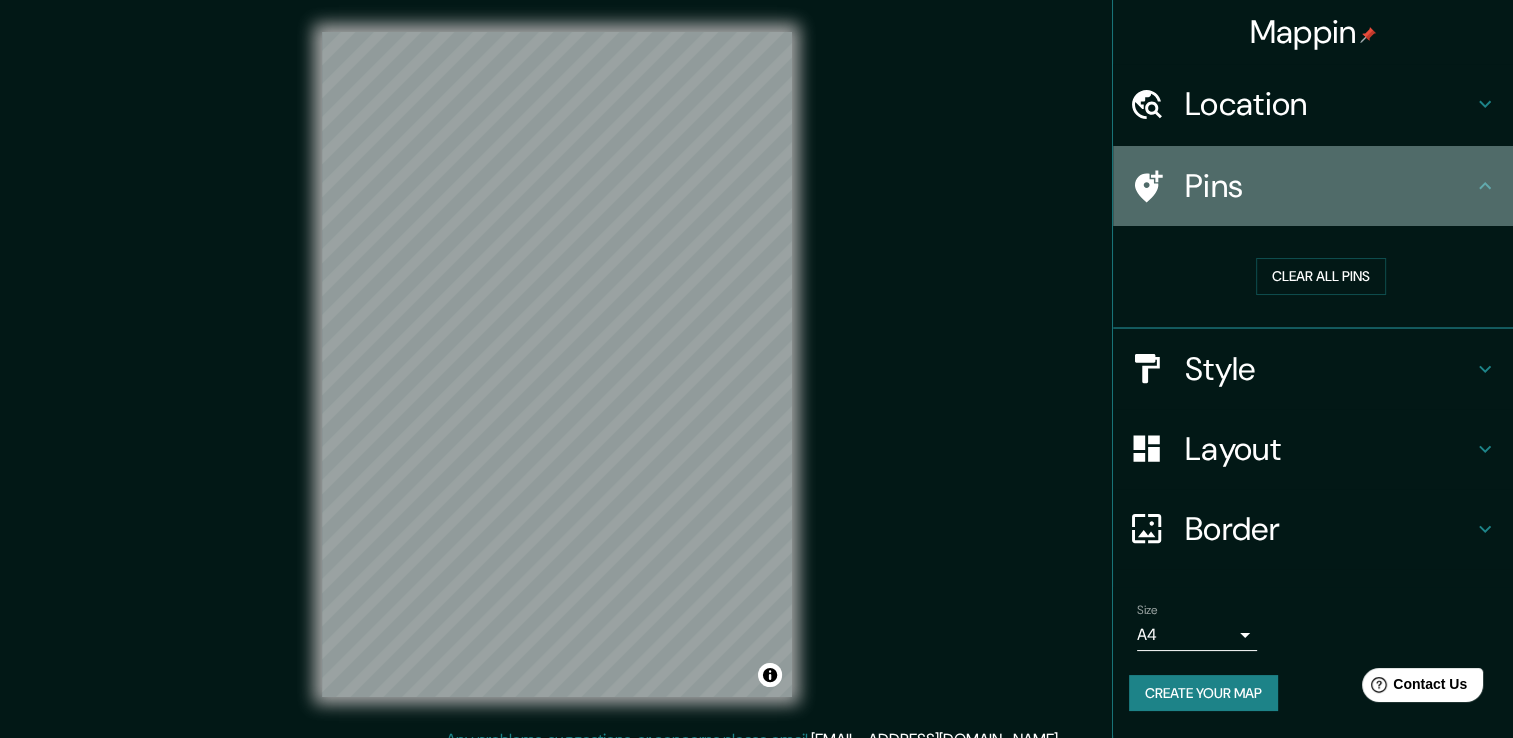 click on "Pins" at bounding box center [1313, 186] 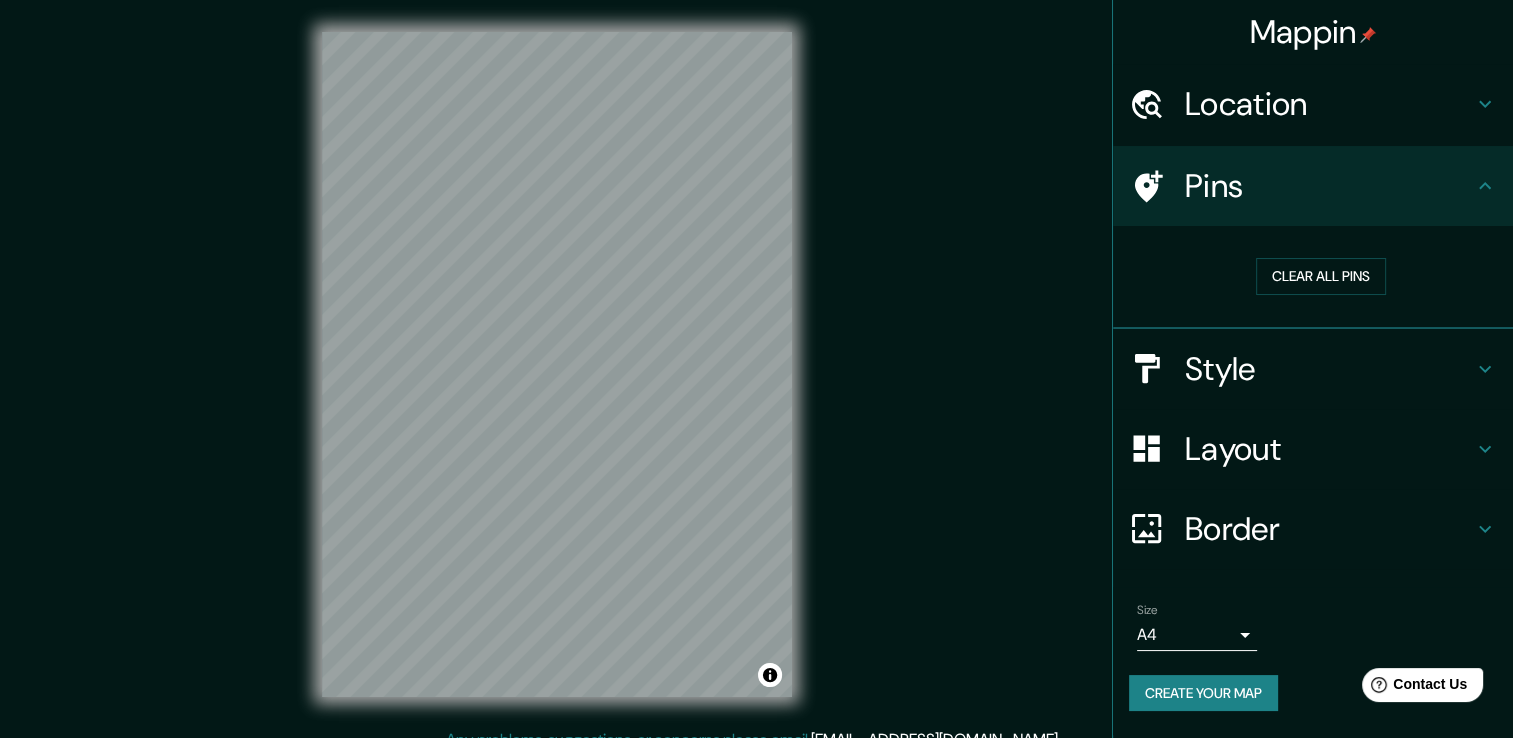 click on "Pins" at bounding box center (1313, 186) 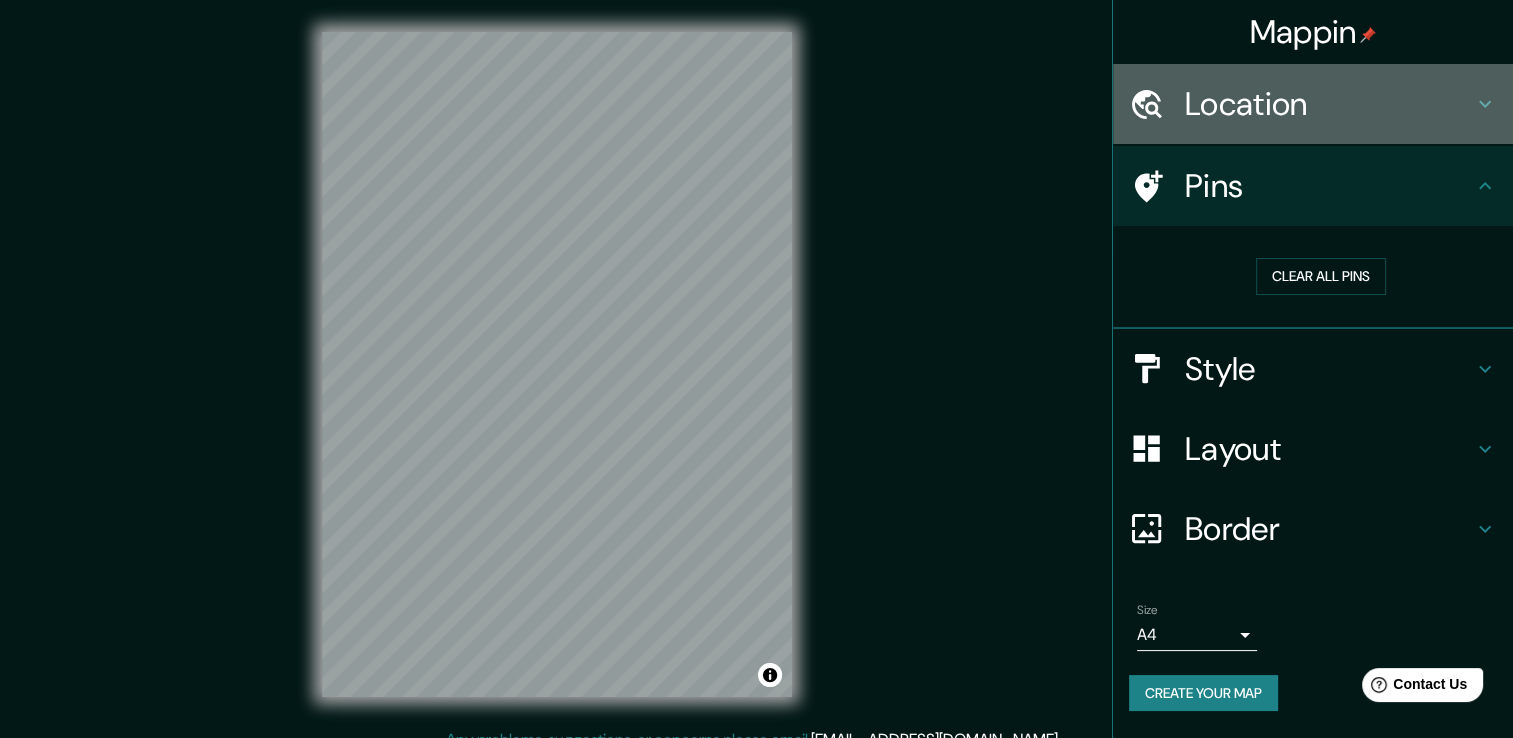 click 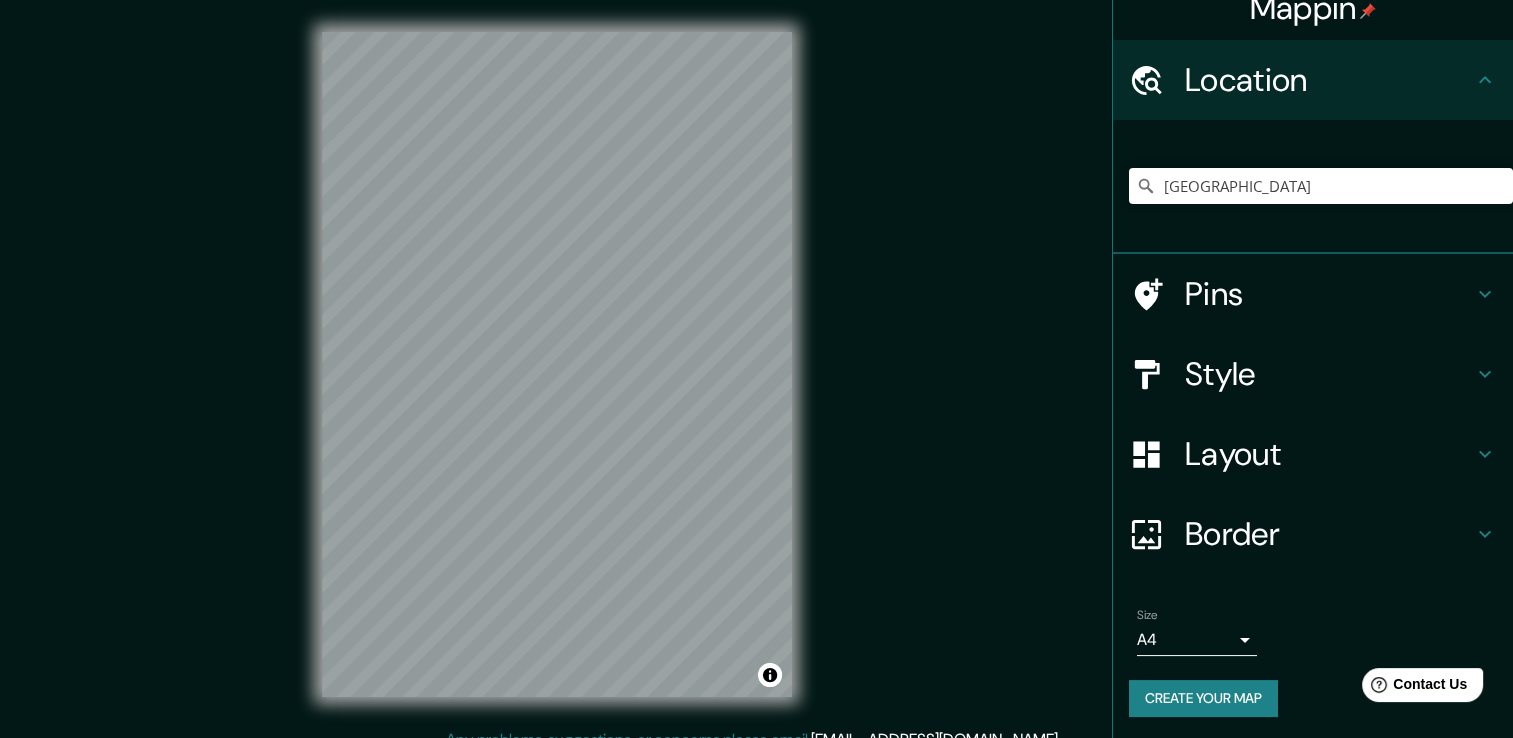 scroll, scrollTop: 25, scrollLeft: 0, axis: vertical 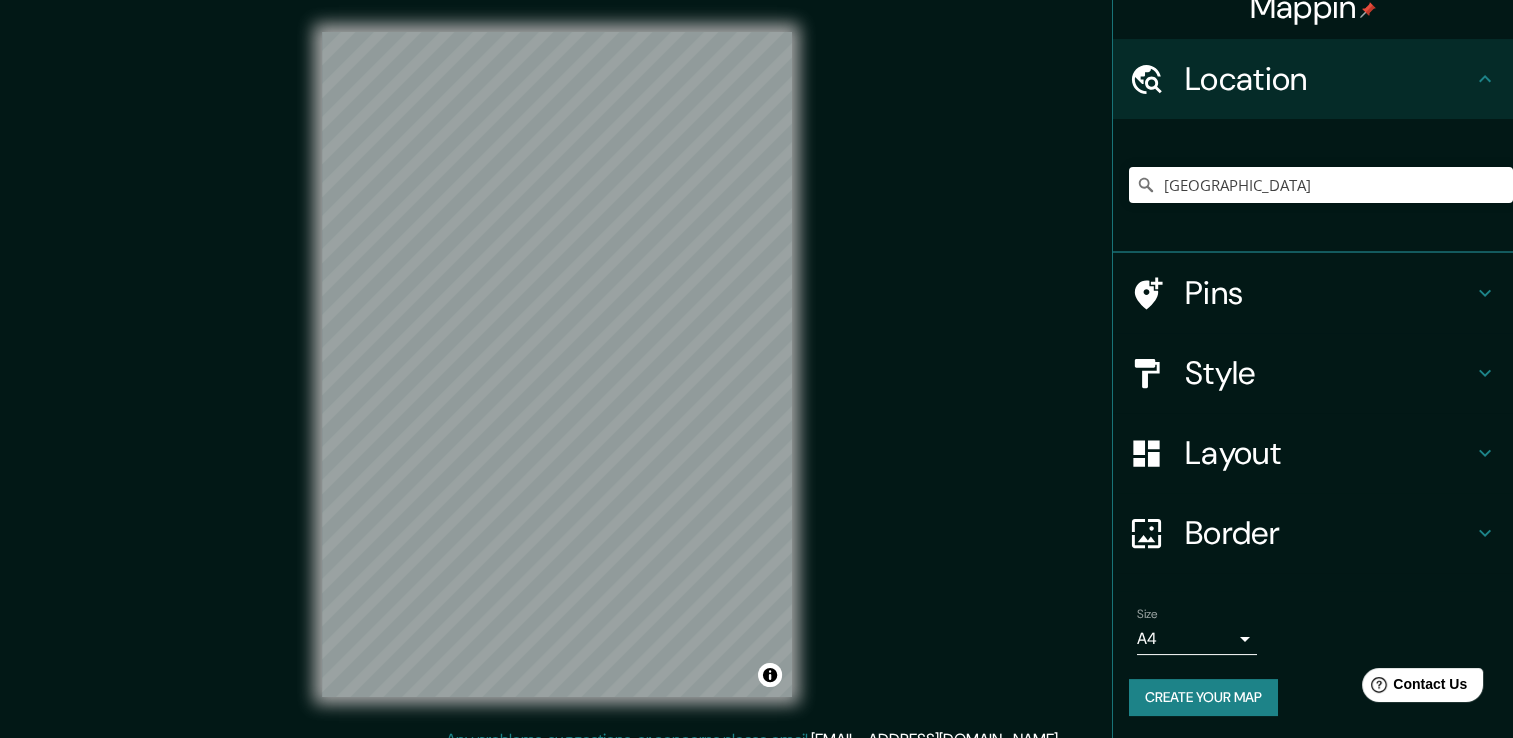 click on "Create your map" at bounding box center (1203, 697) 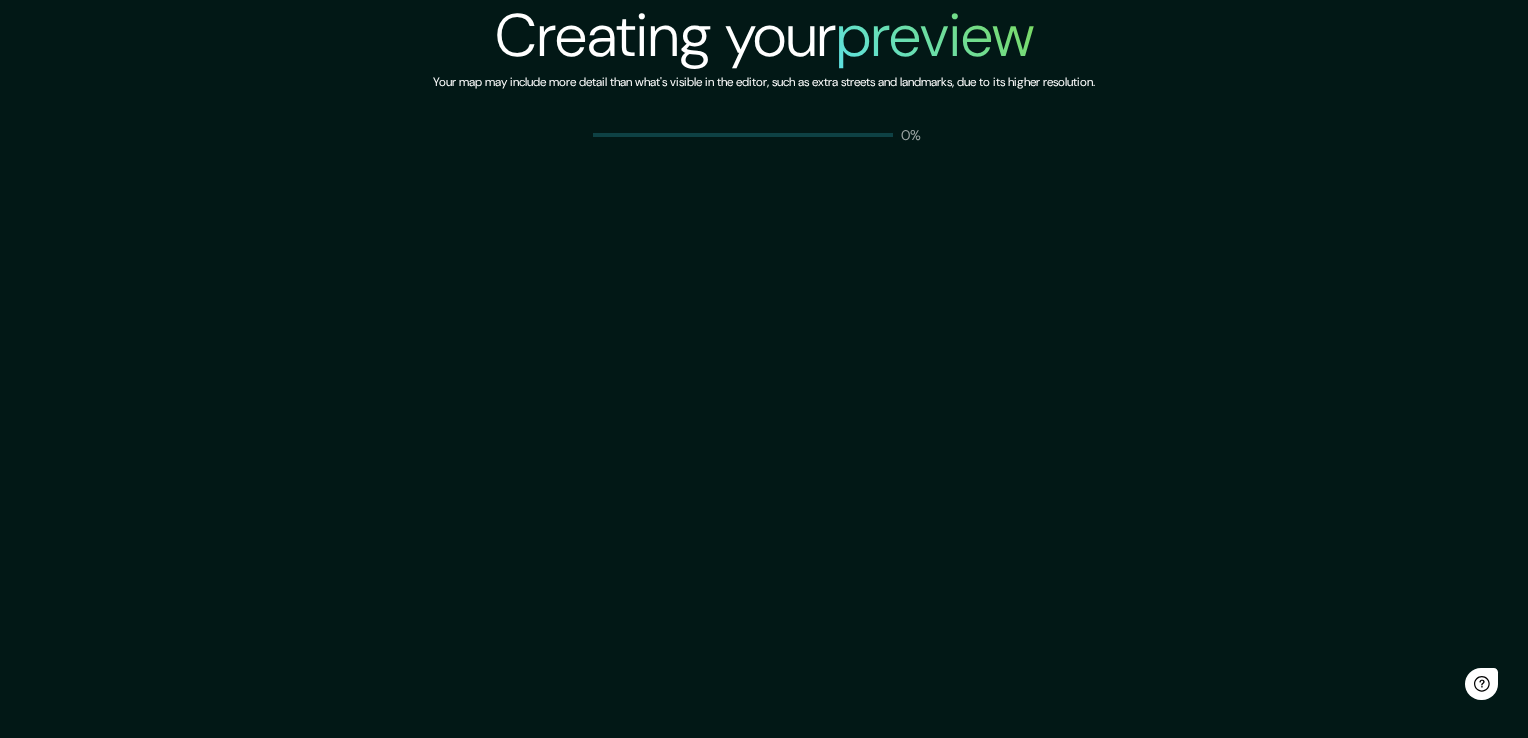 scroll, scrollTop: 0, scrollLeft: 0, axis: both 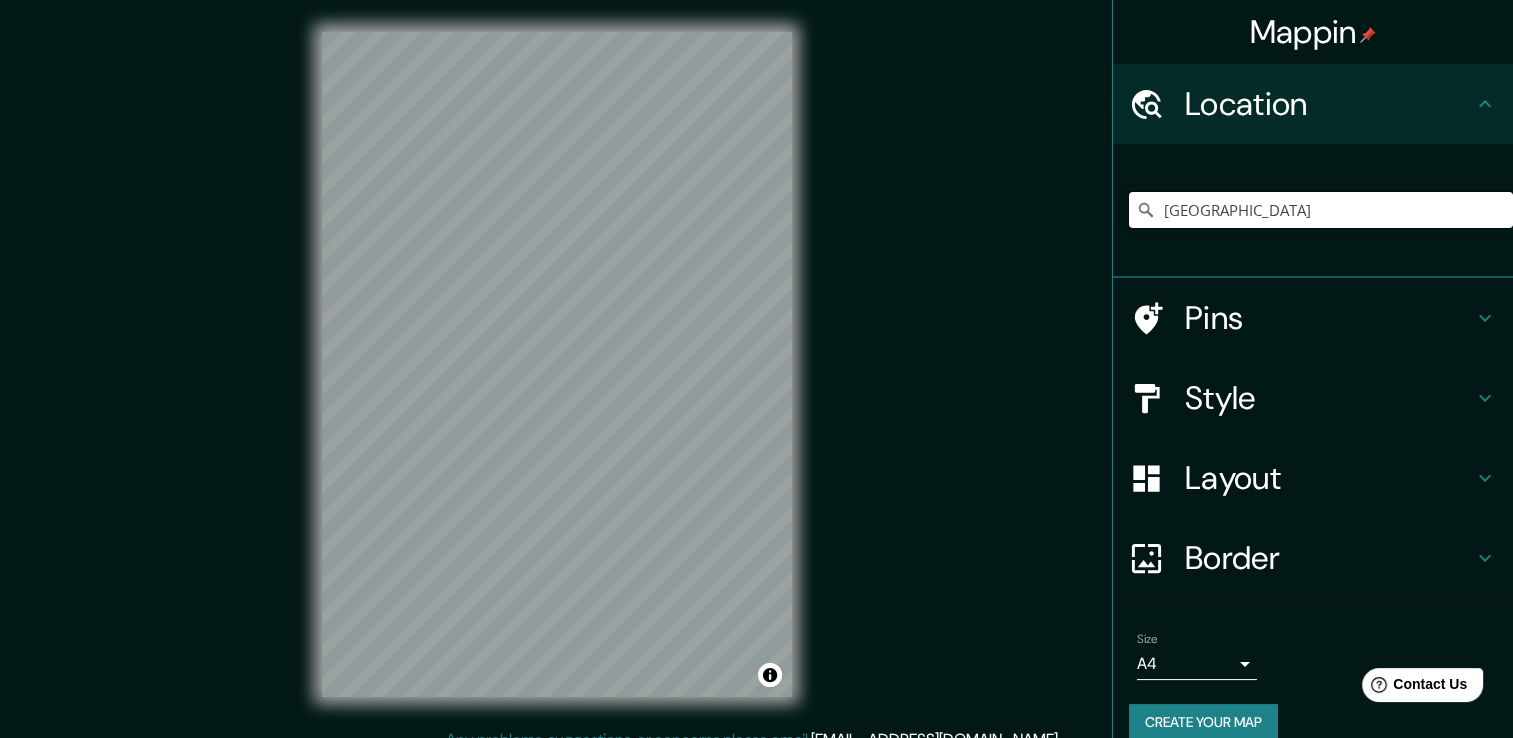 click on "GUATEMALA" at bounding box center [1321, 210] 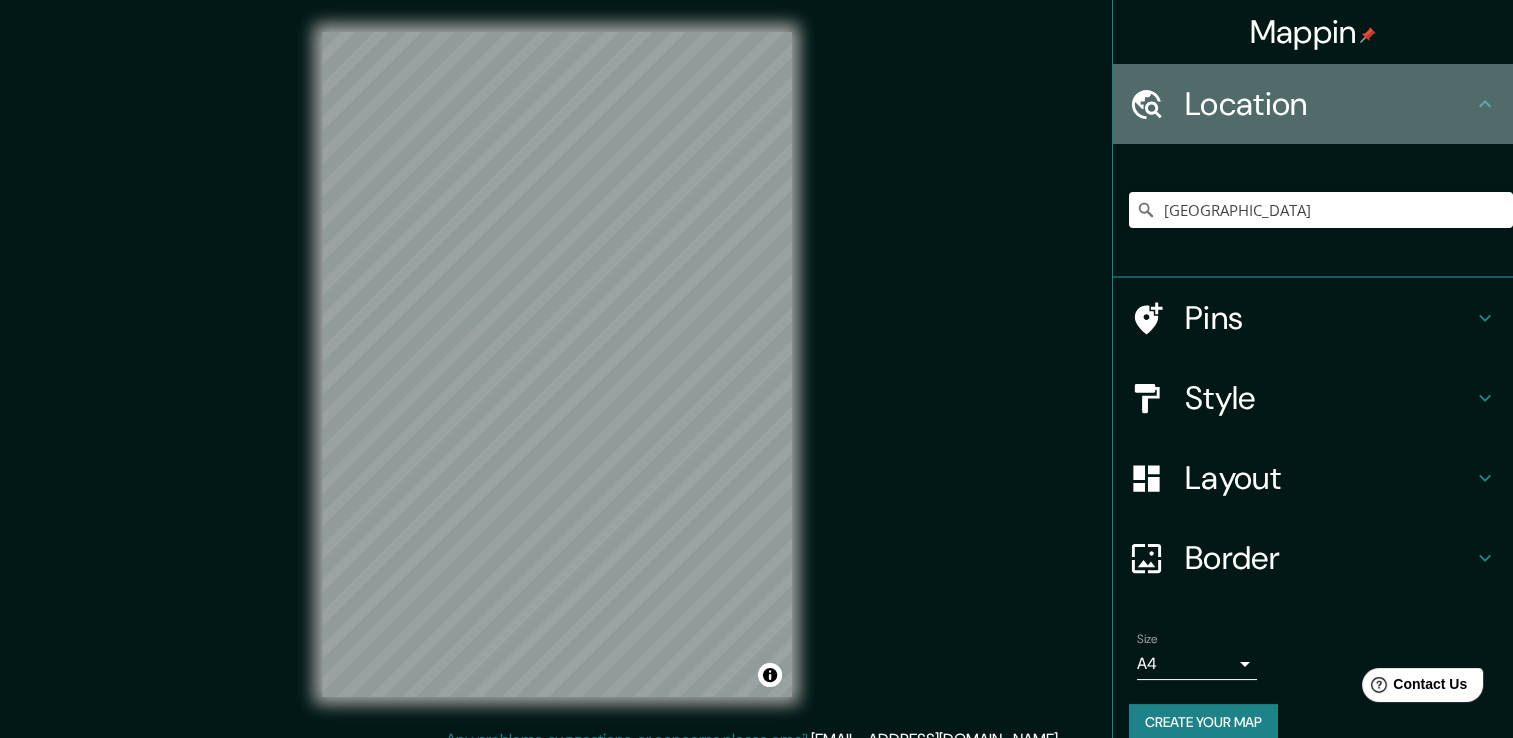 click on "Location" at bounding box center (1329, 104) 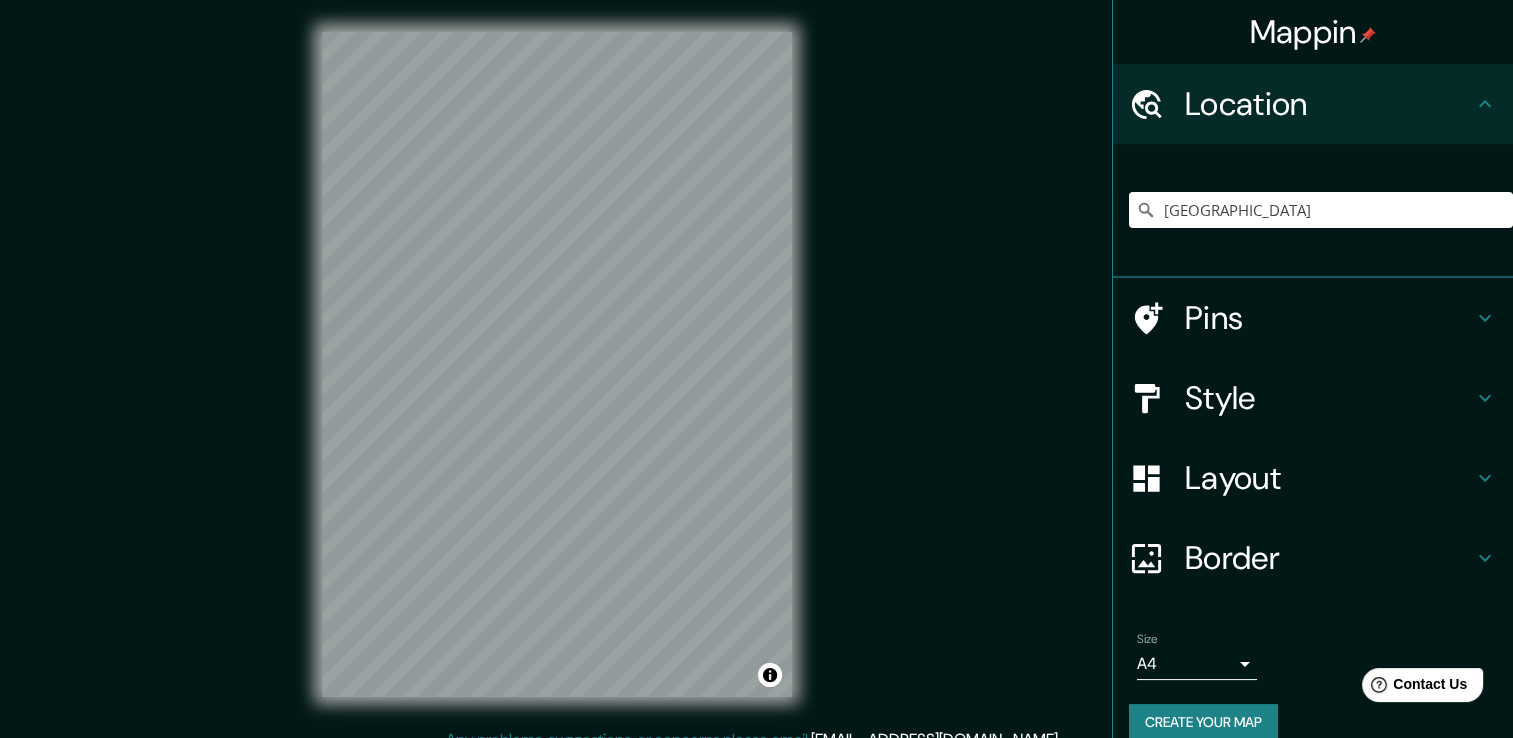 click on "Layout" at bounding box center [1329, 478] 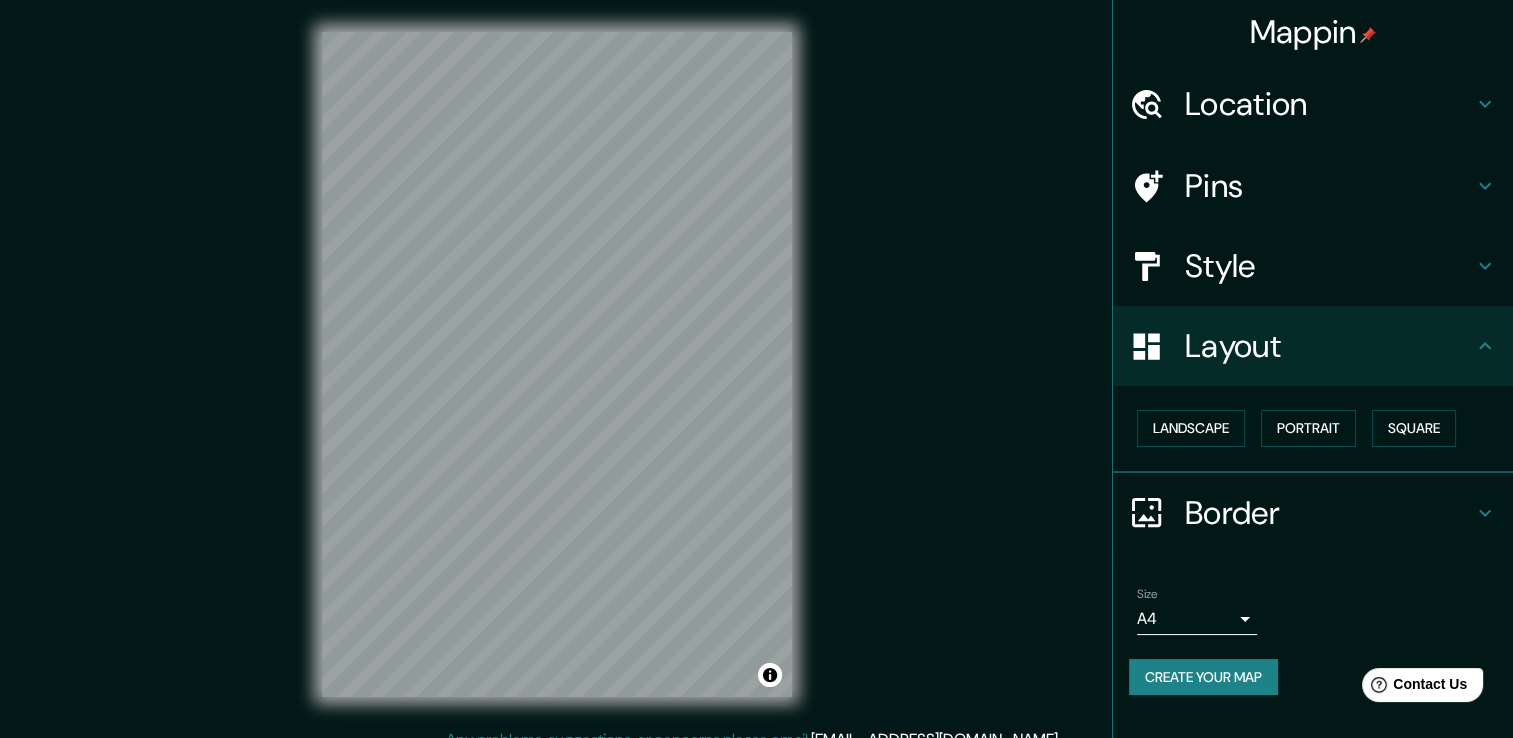 click 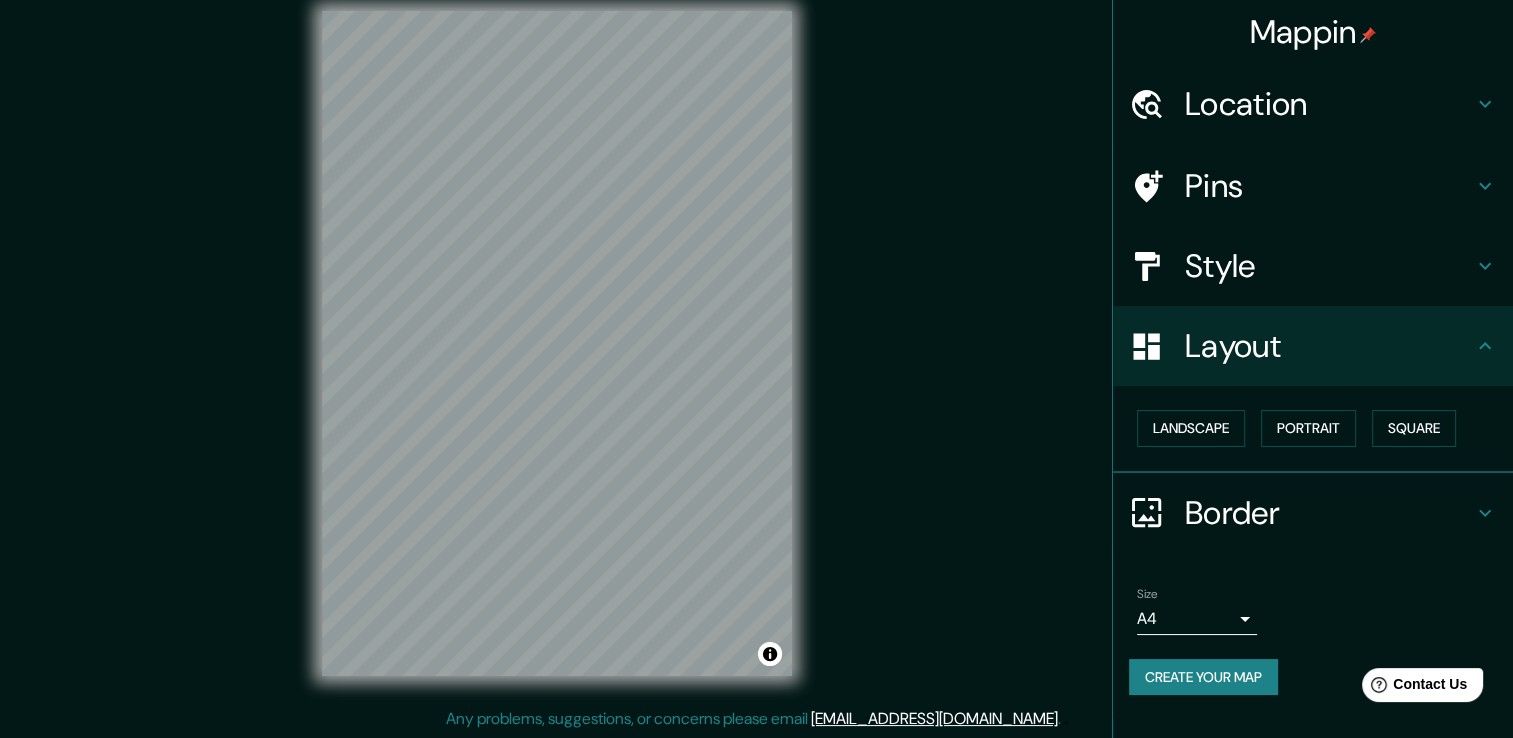 scroll, scrollTop: 22, scrollLeft: 0, axis: vertical 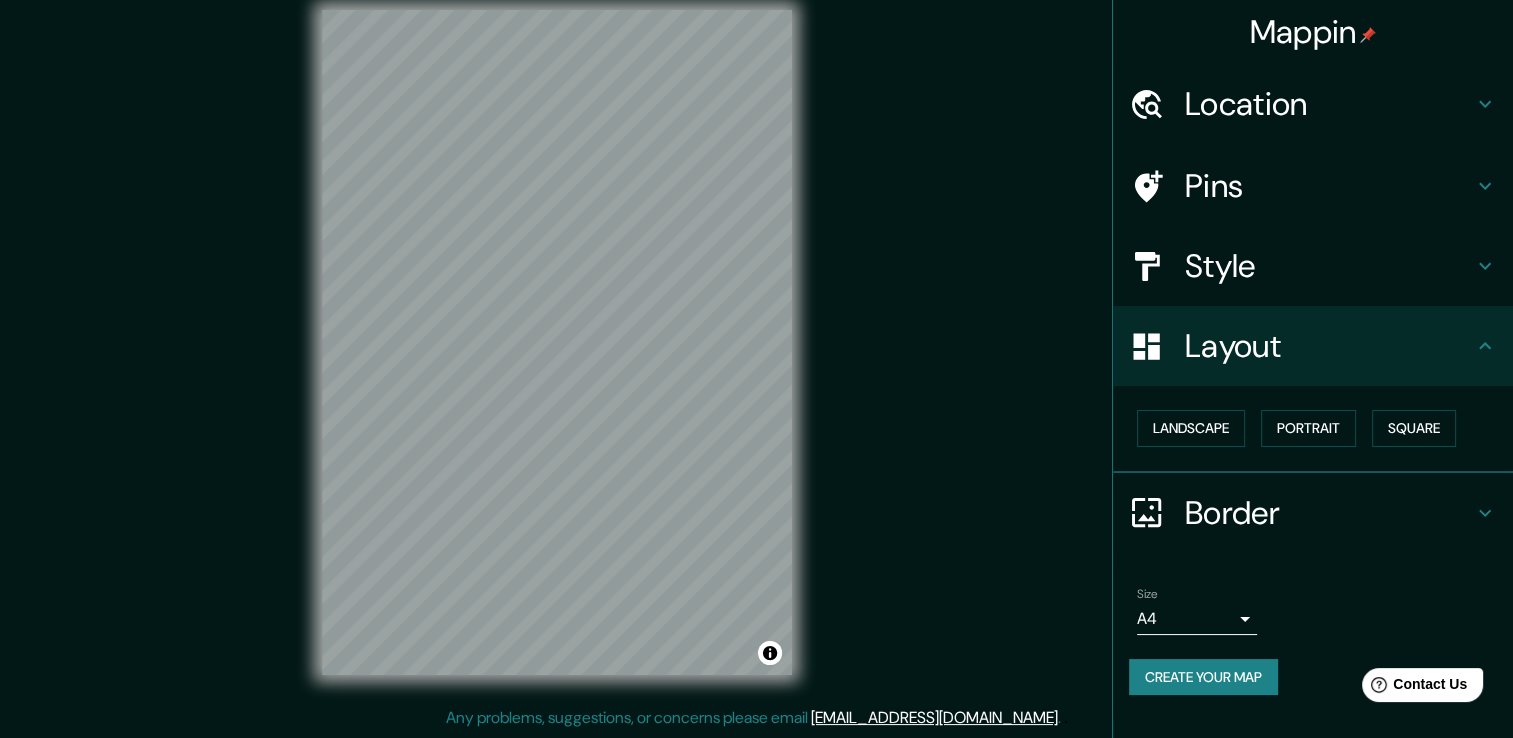 click on "Location" at bounding box center (1313, 104) 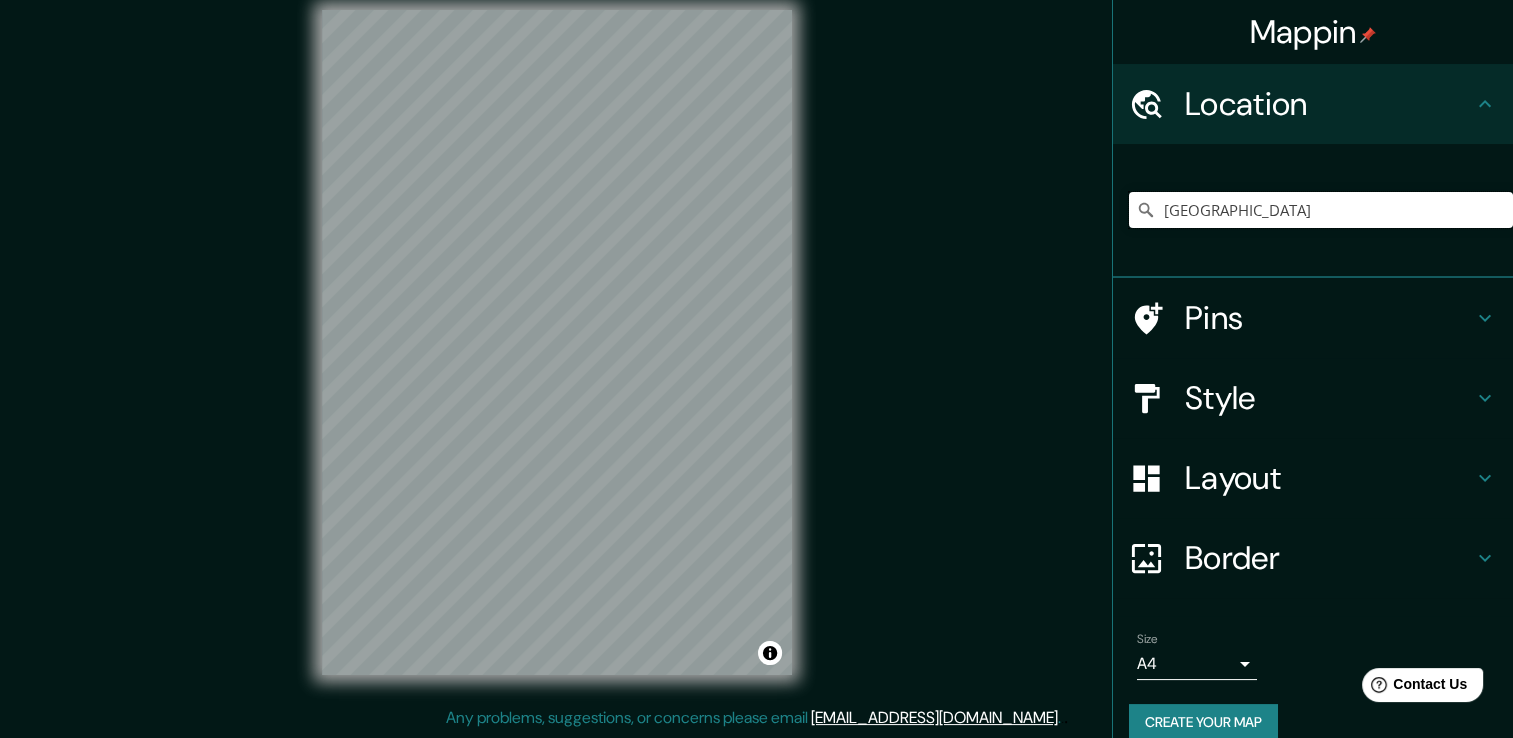 click on "GUATEMALA" at bounding box center (1321, 210) 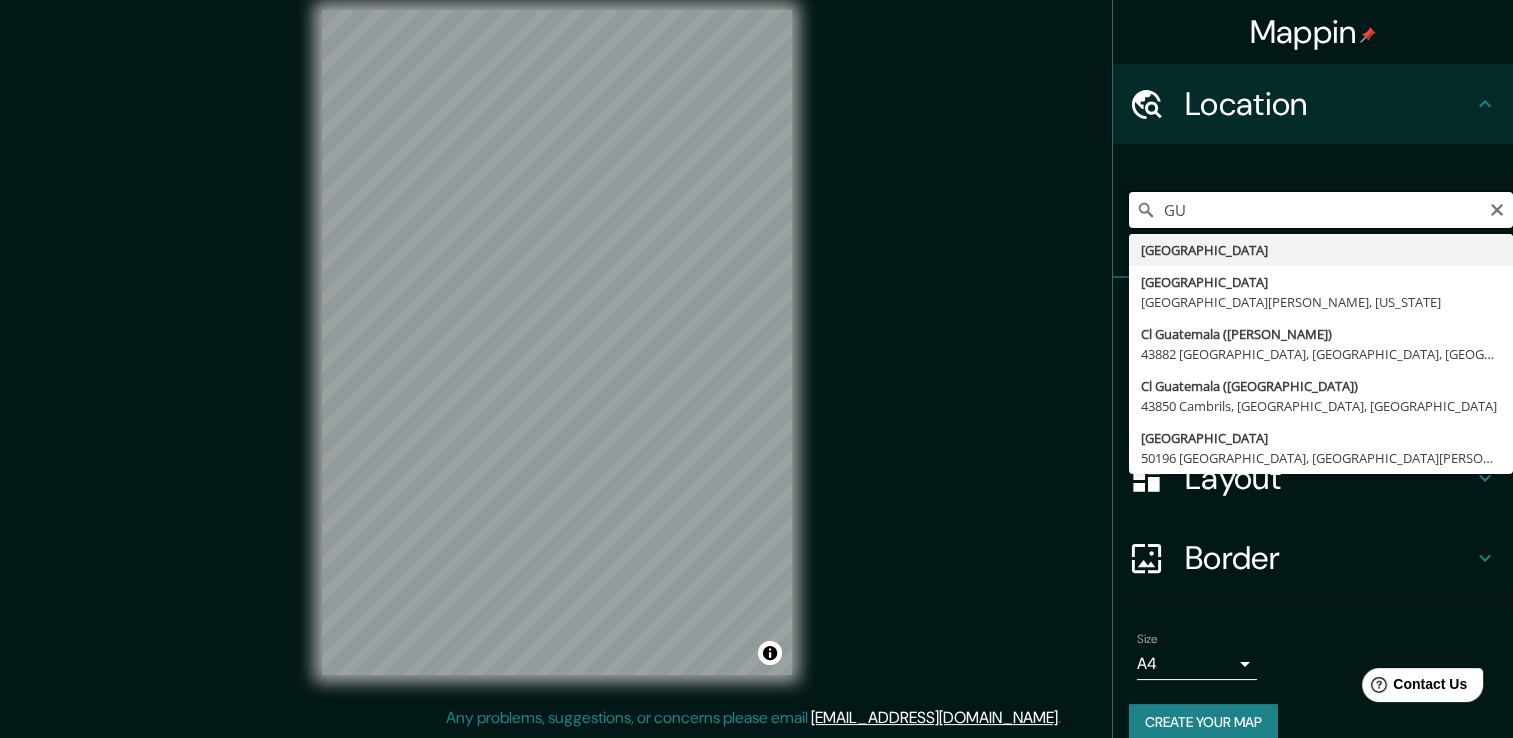 type on "G" 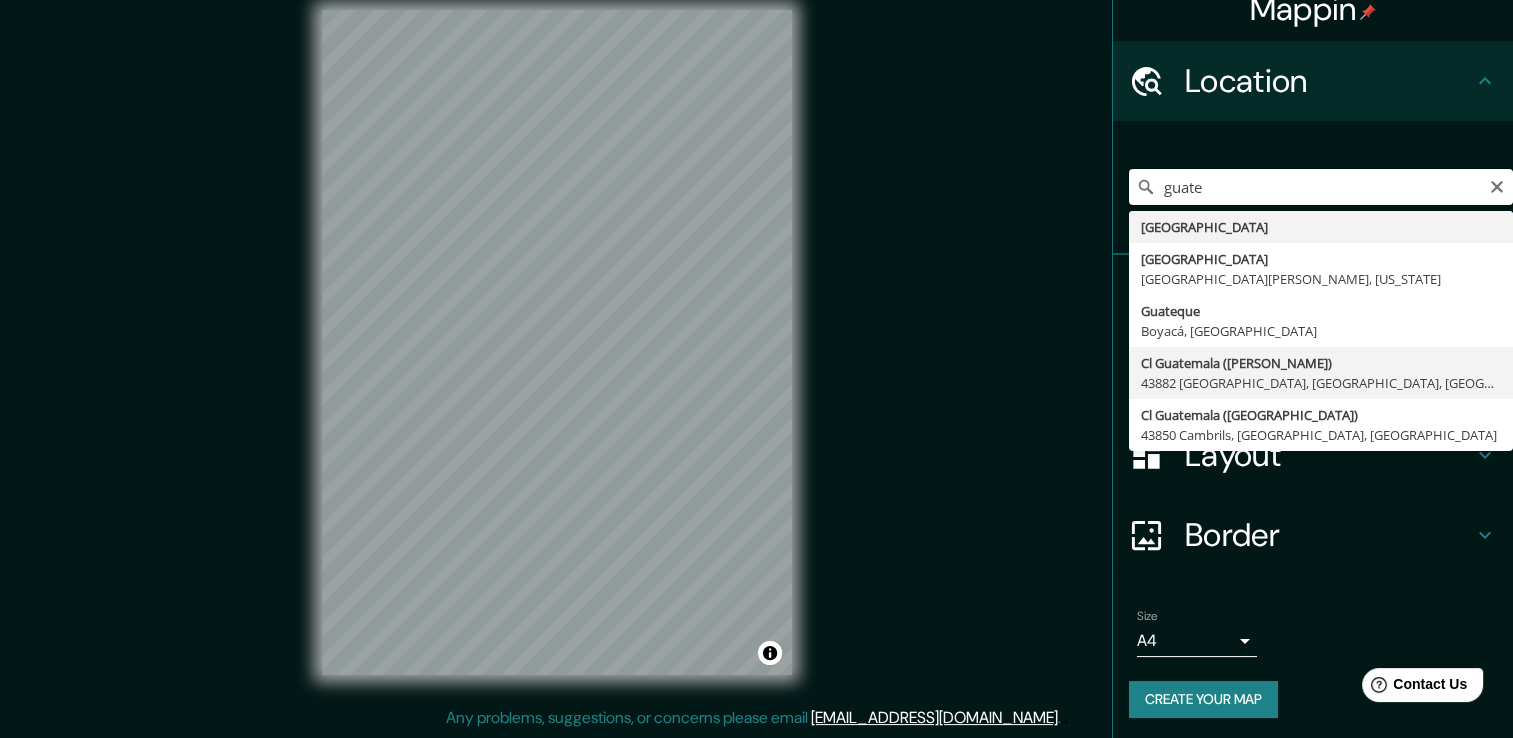 scroll, scrollTop: 25, scrollLeft: 0, axis: vertical 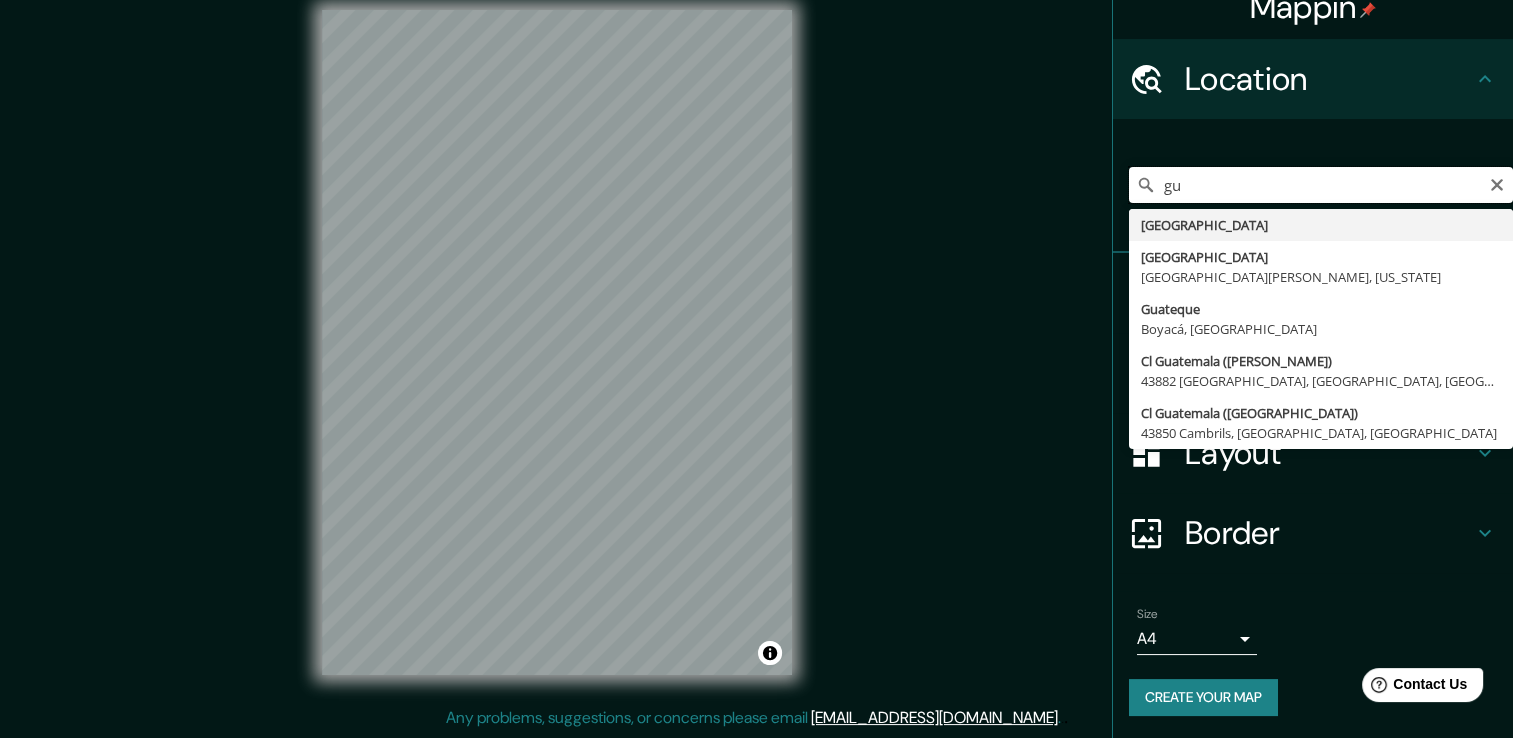 type on "g" 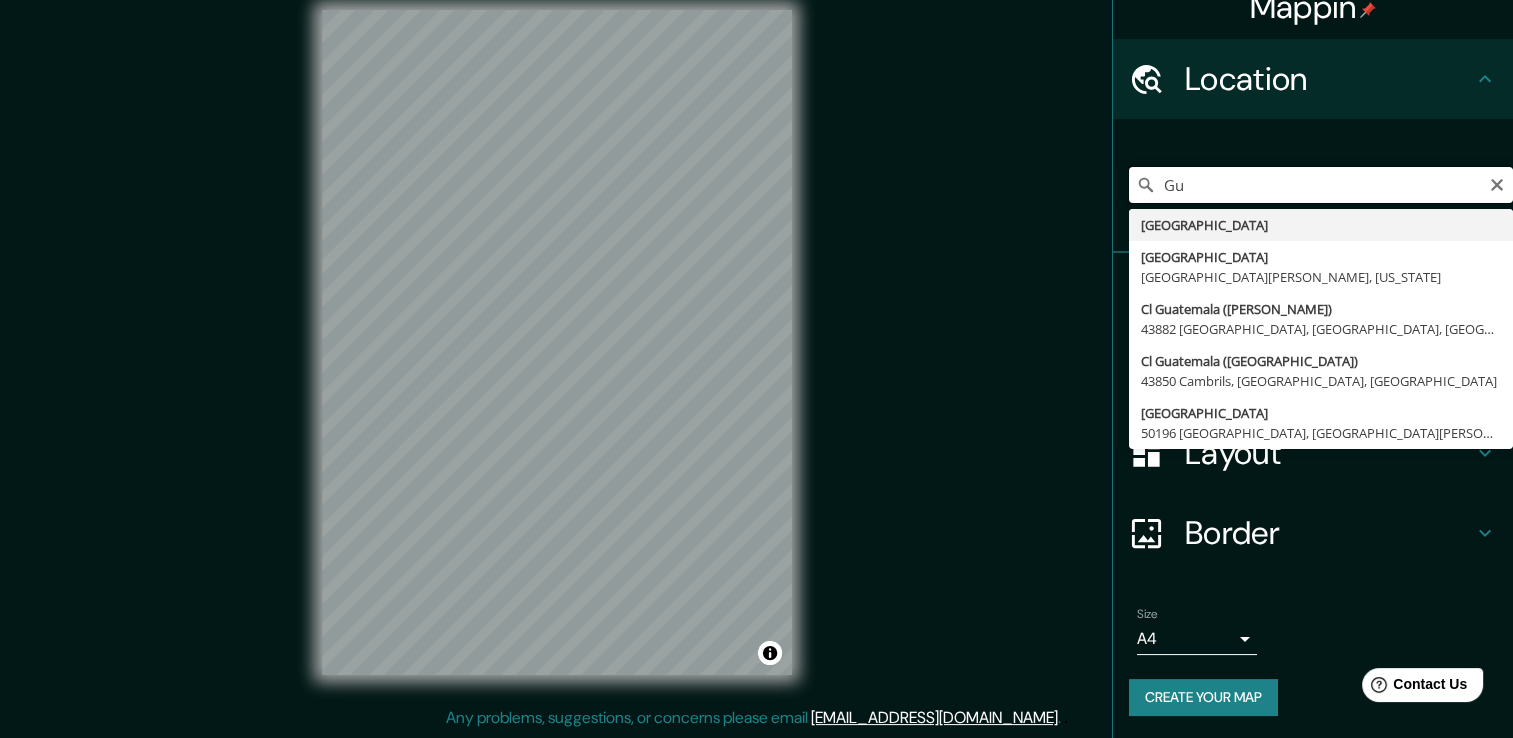 type on "G" 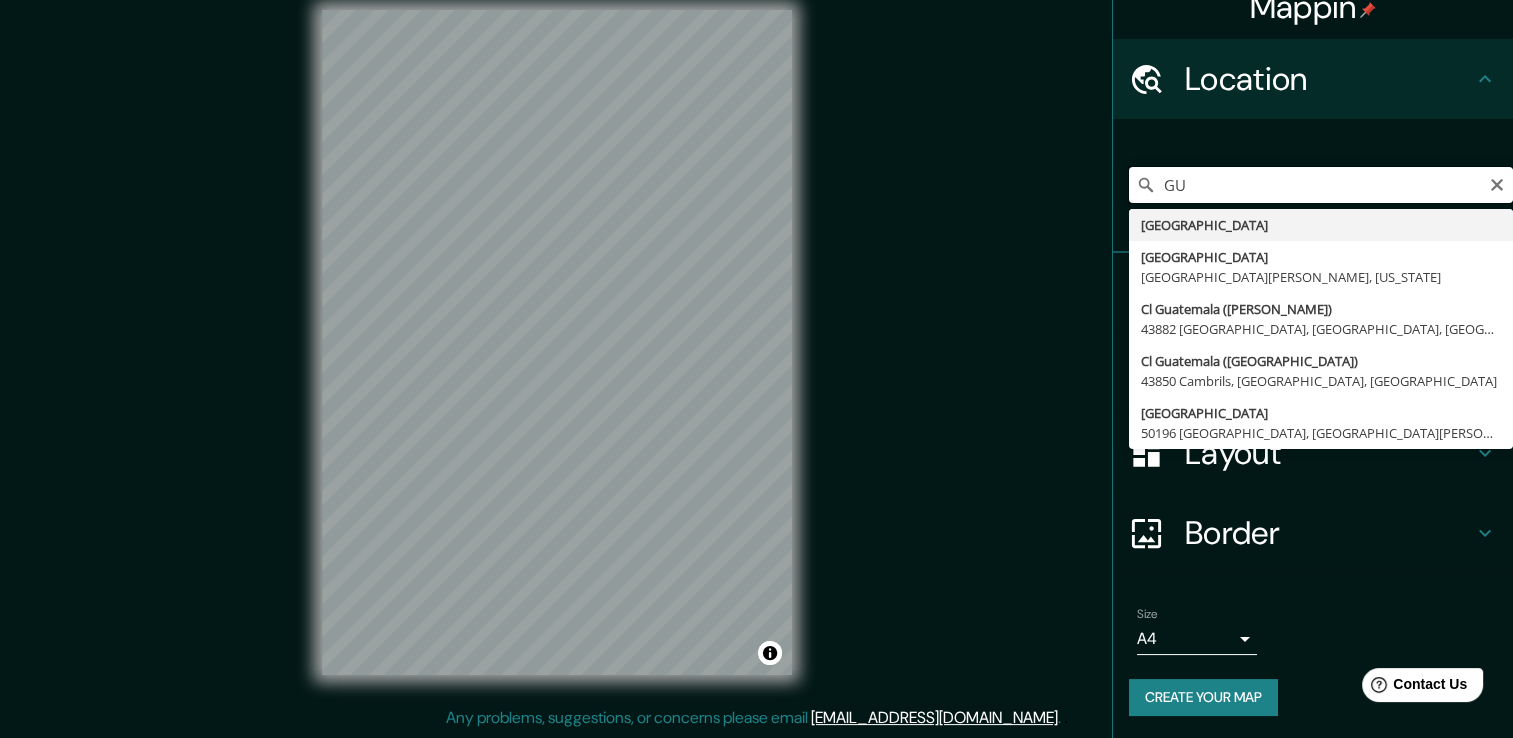 type on "G" 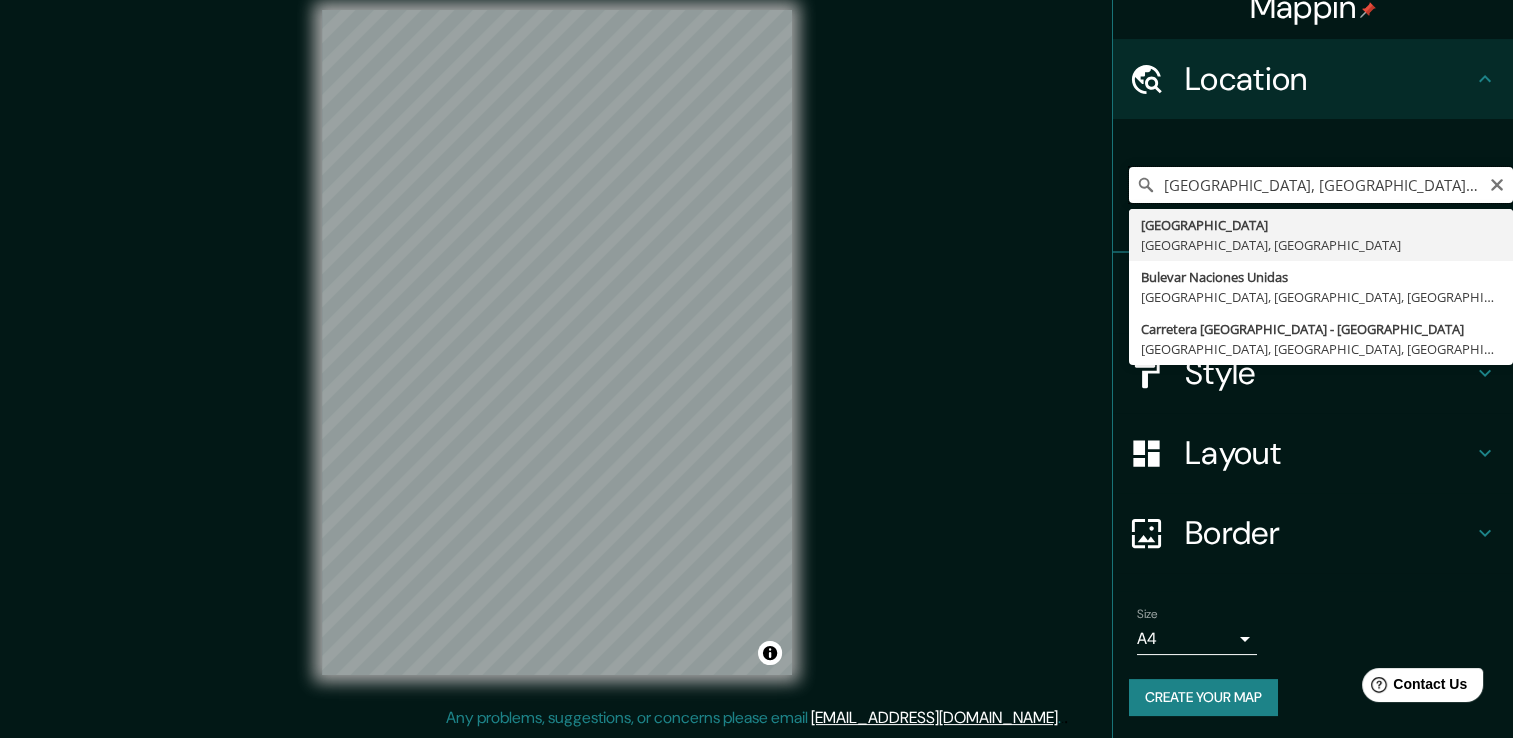 scroll, scrollTop: 0, scrollLeft: 0, axis: both 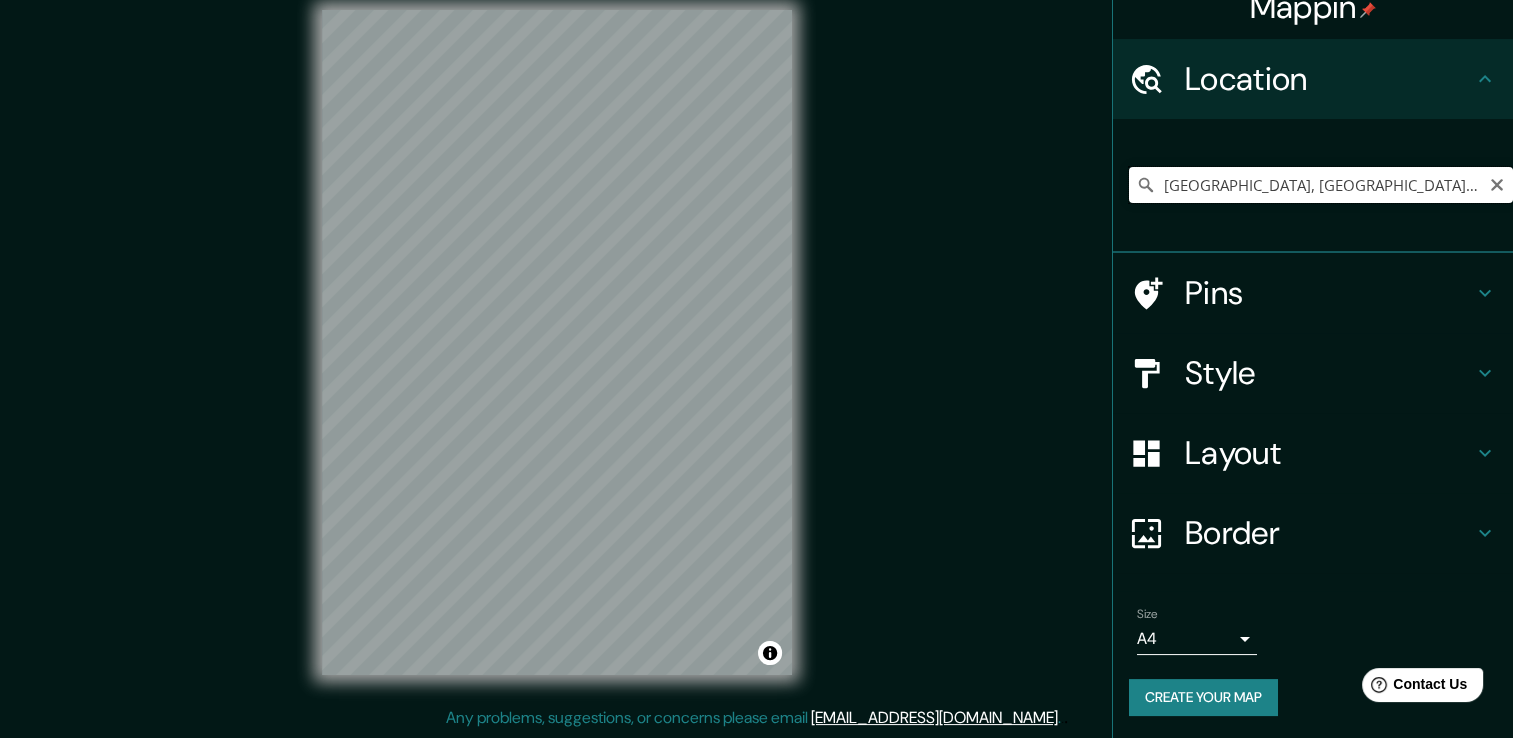 click on "Ciudad de Guatemala, Departamento de Guatemala, Guatemala" at bounding box center (1321, 185) 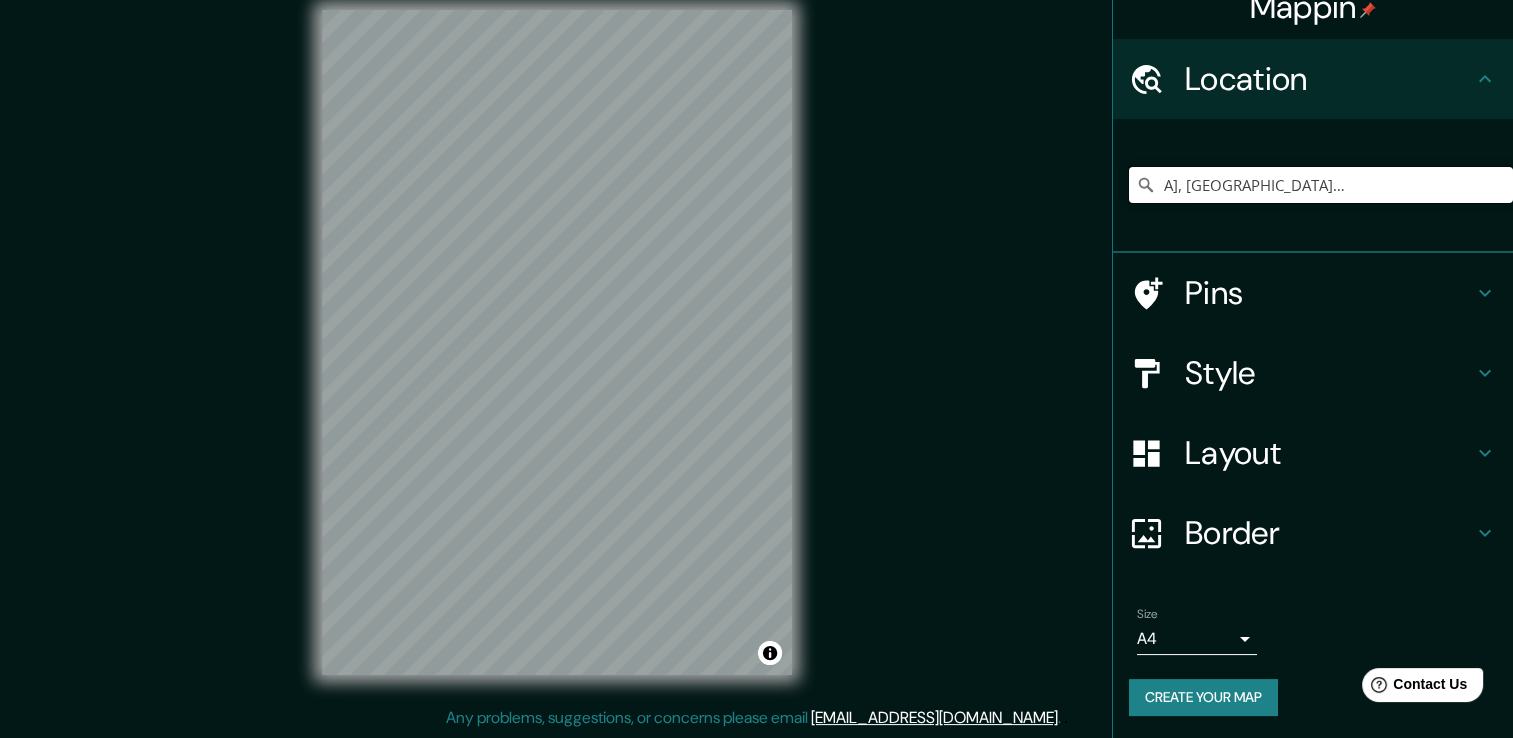 drag, startPoint x: 1151, startPoint y: 180, endPoint x: 1516, endPoint y: 200, distance: 365.54755 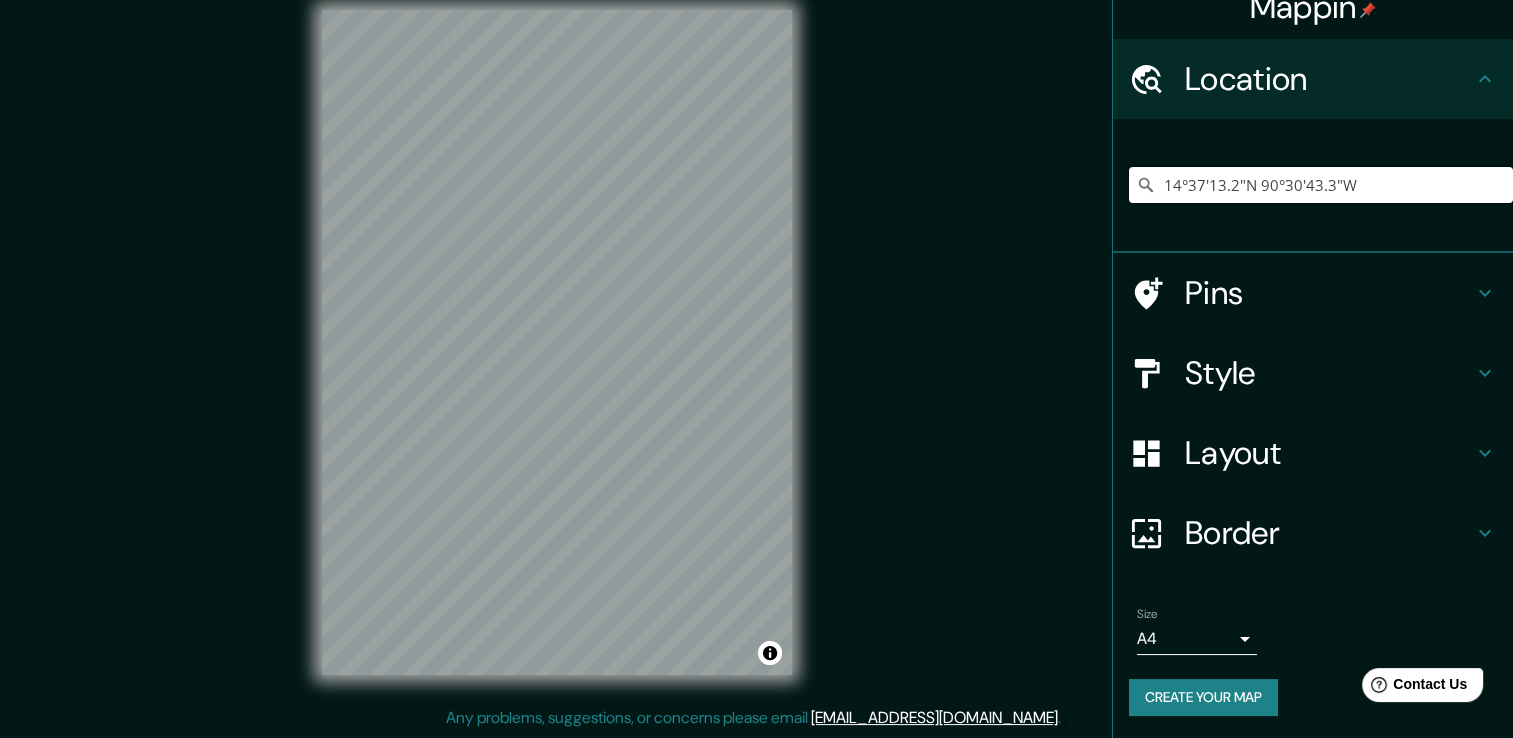 scroll, scrollTop: 0, scrollLeft: 0, axis: both 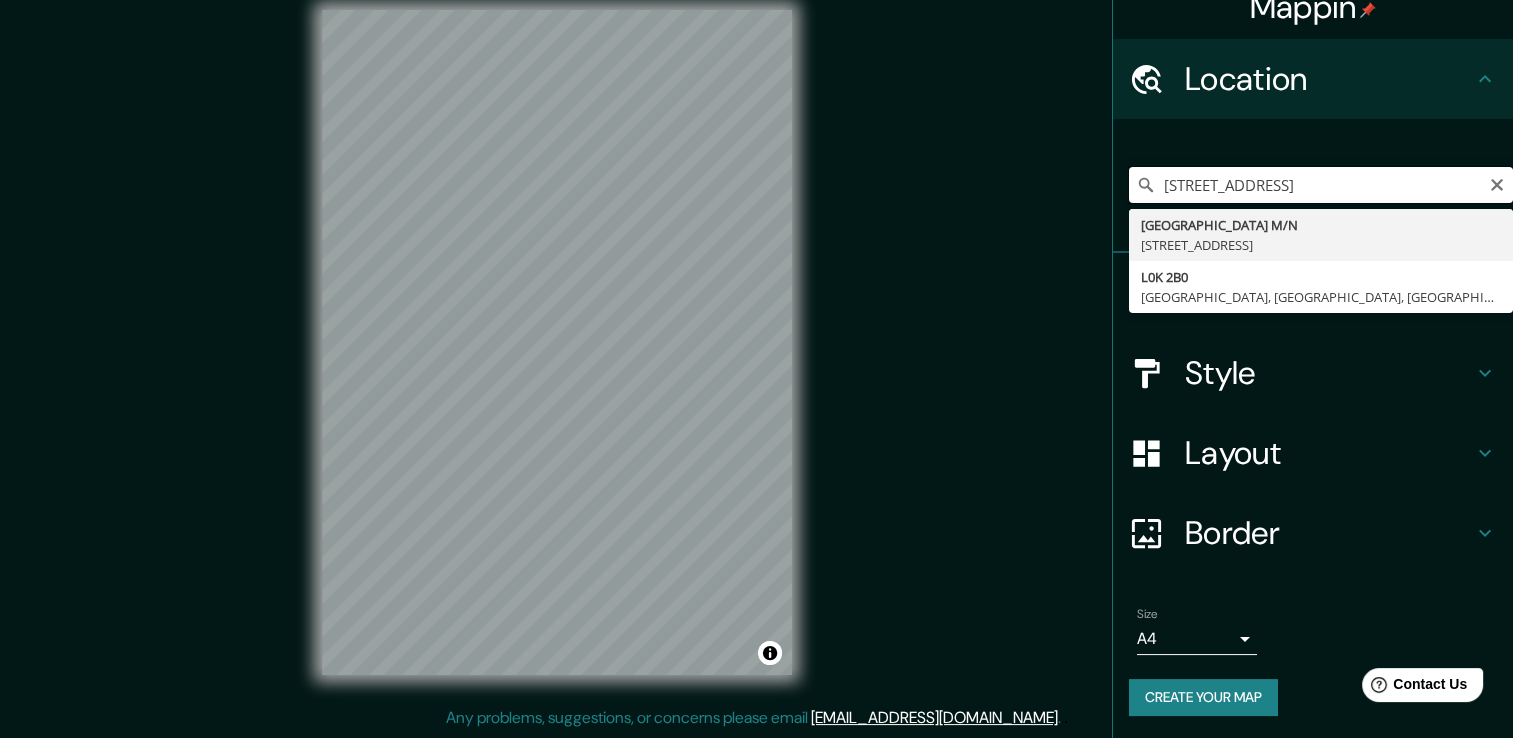drag, startPoint x: 1148, startPoint y: 179, endPoint x: 1531, endPoint y: 226, distance: 385.87305 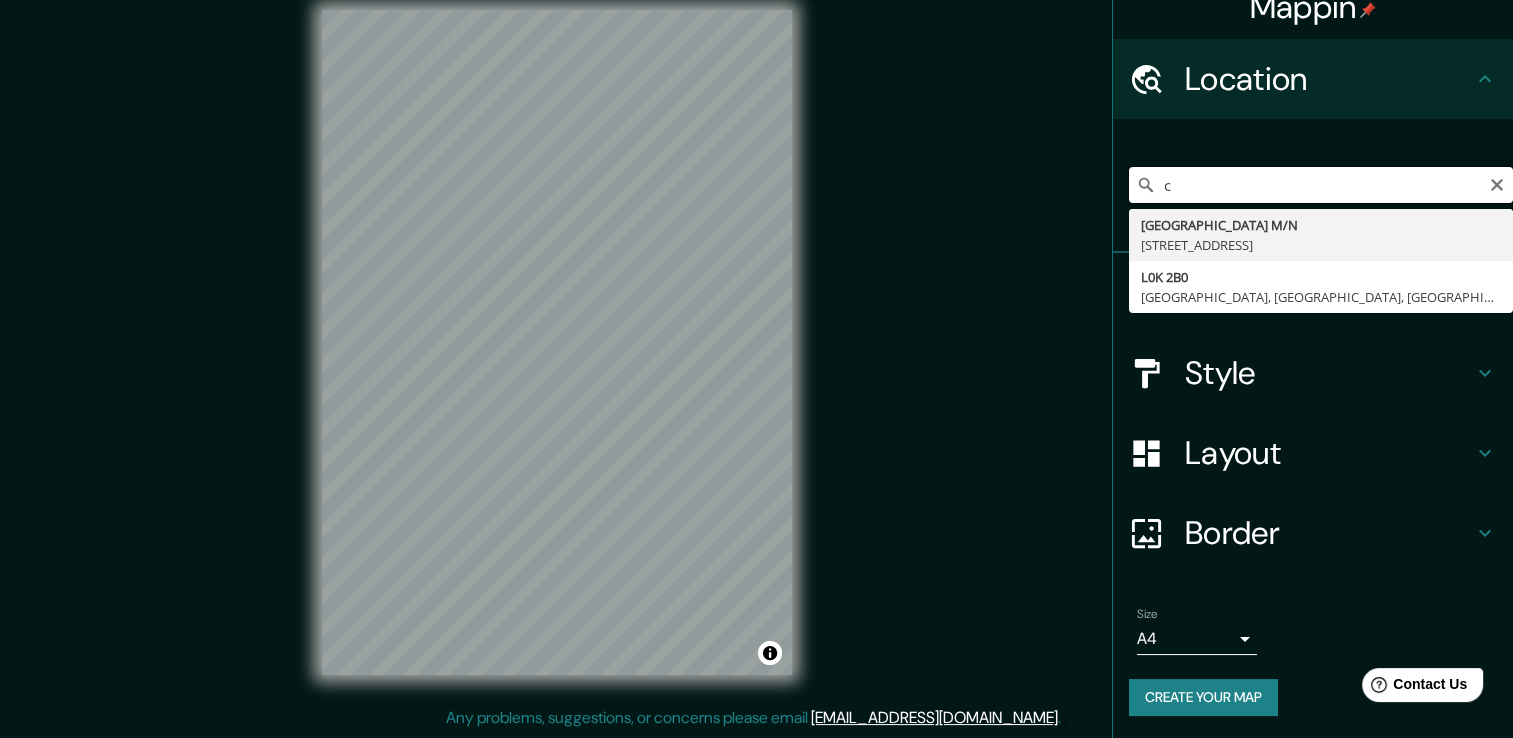scroll, scrollTop: 0, scrollLeft: 0, axis: both 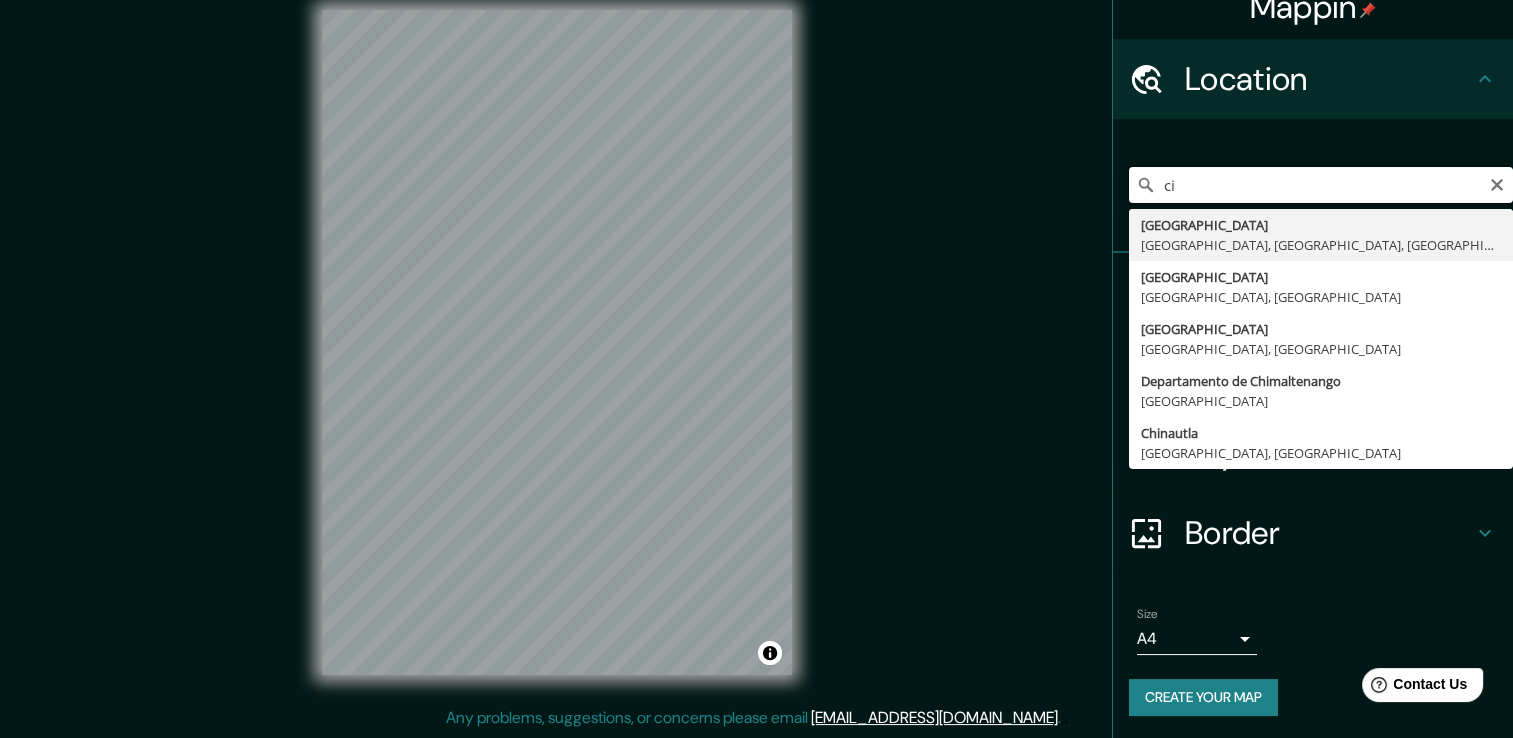 type on "c" 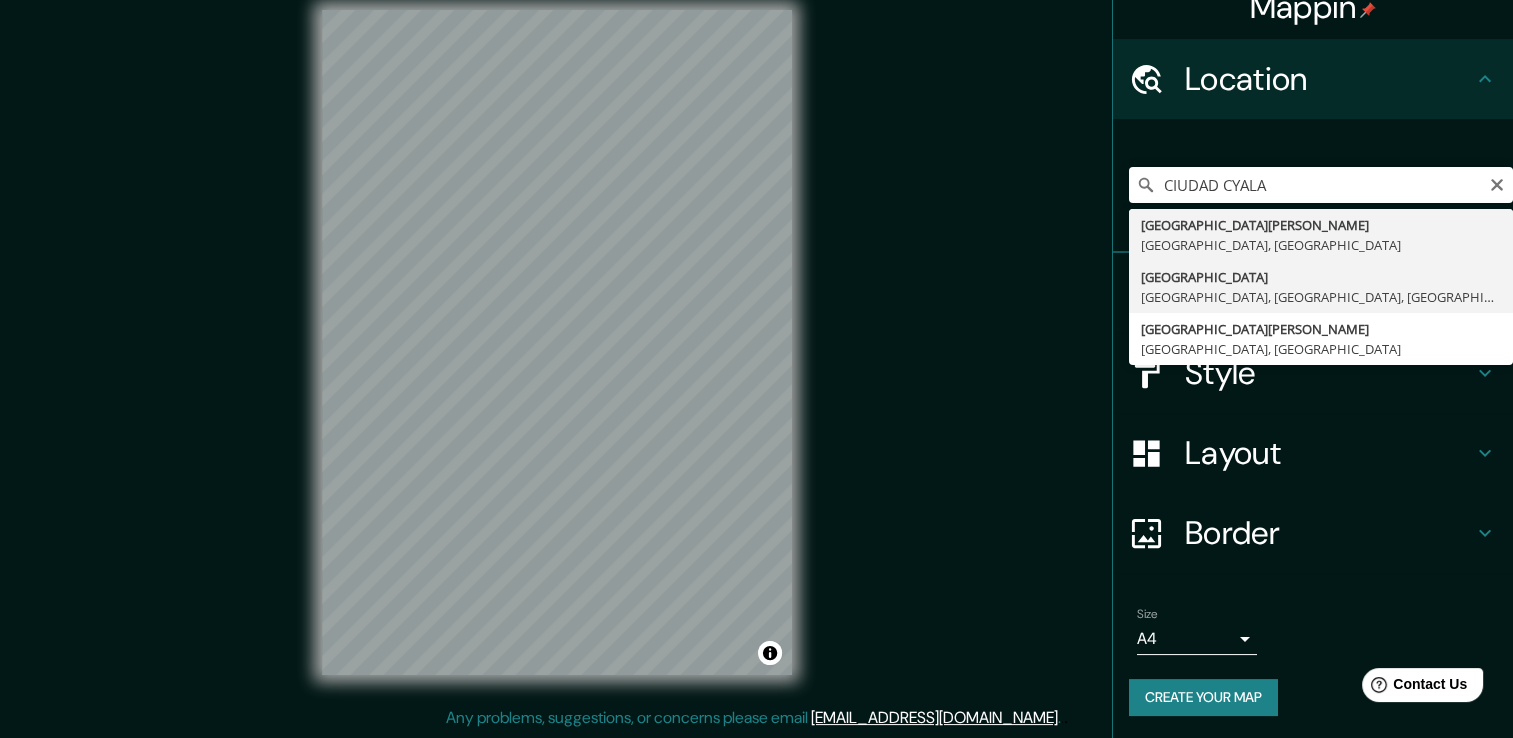 type on "Ciudad Cayalá, Ciudad de Guatemala, Departamento de Guatemala, Guatemala" 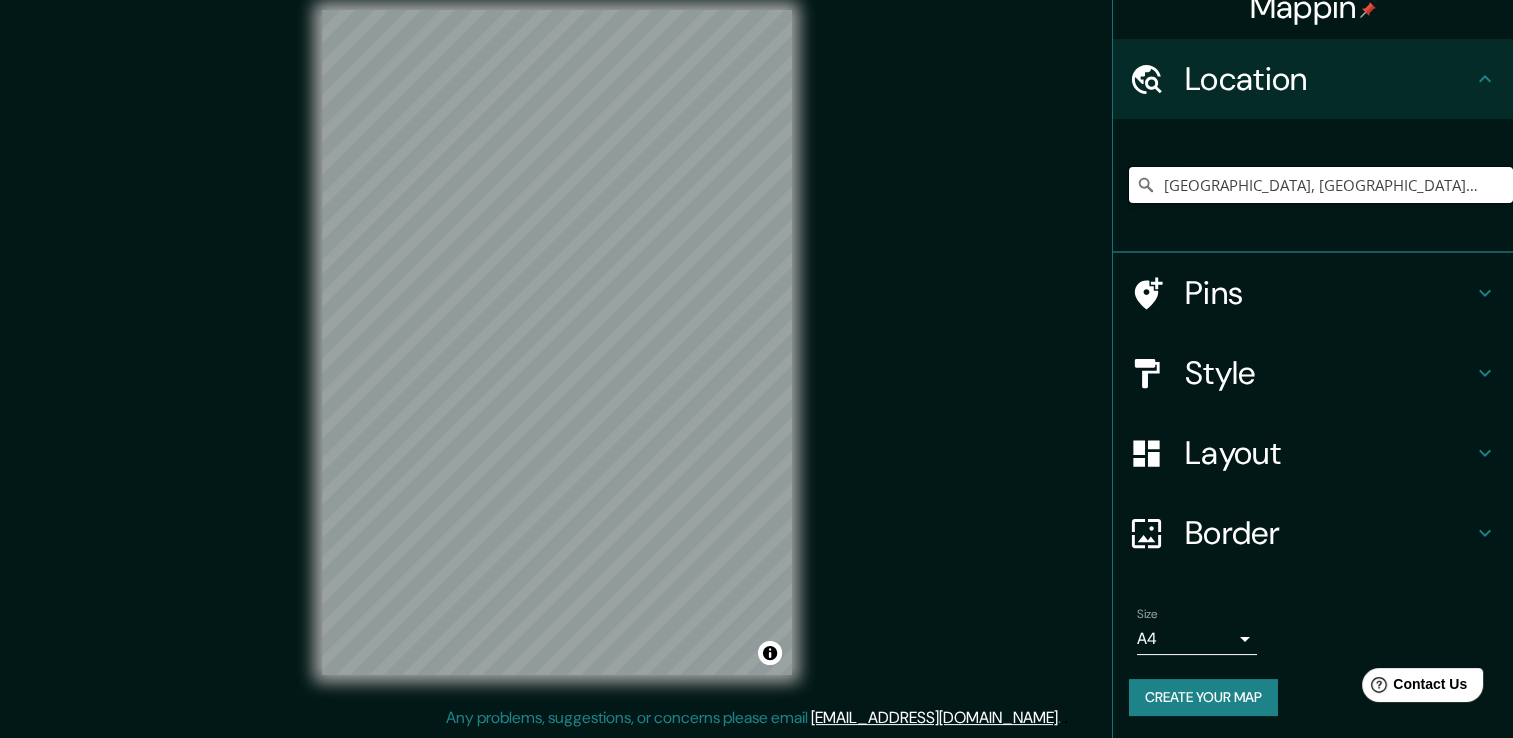 scroll, scrollTop: 0, scrollLeft: 0, axis: both 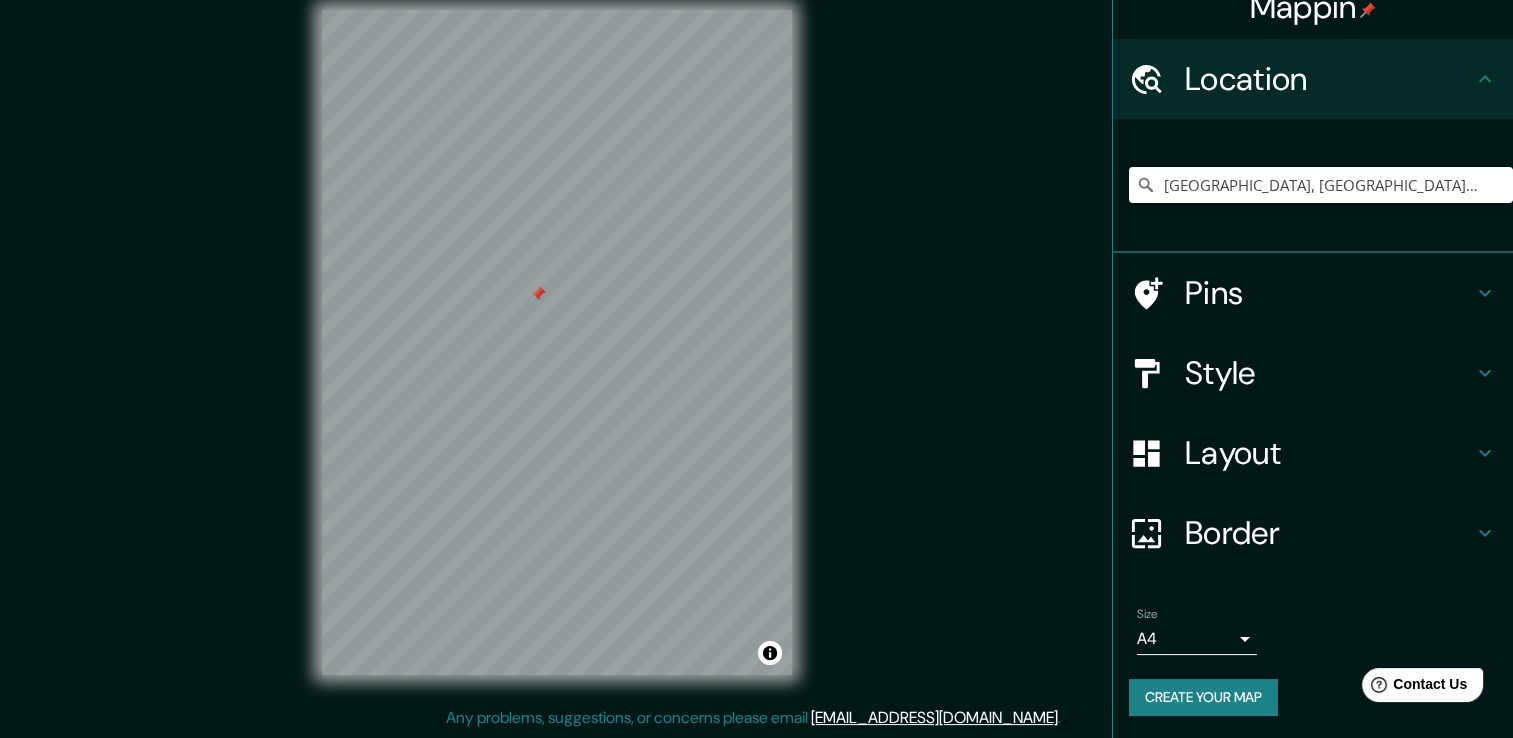 click 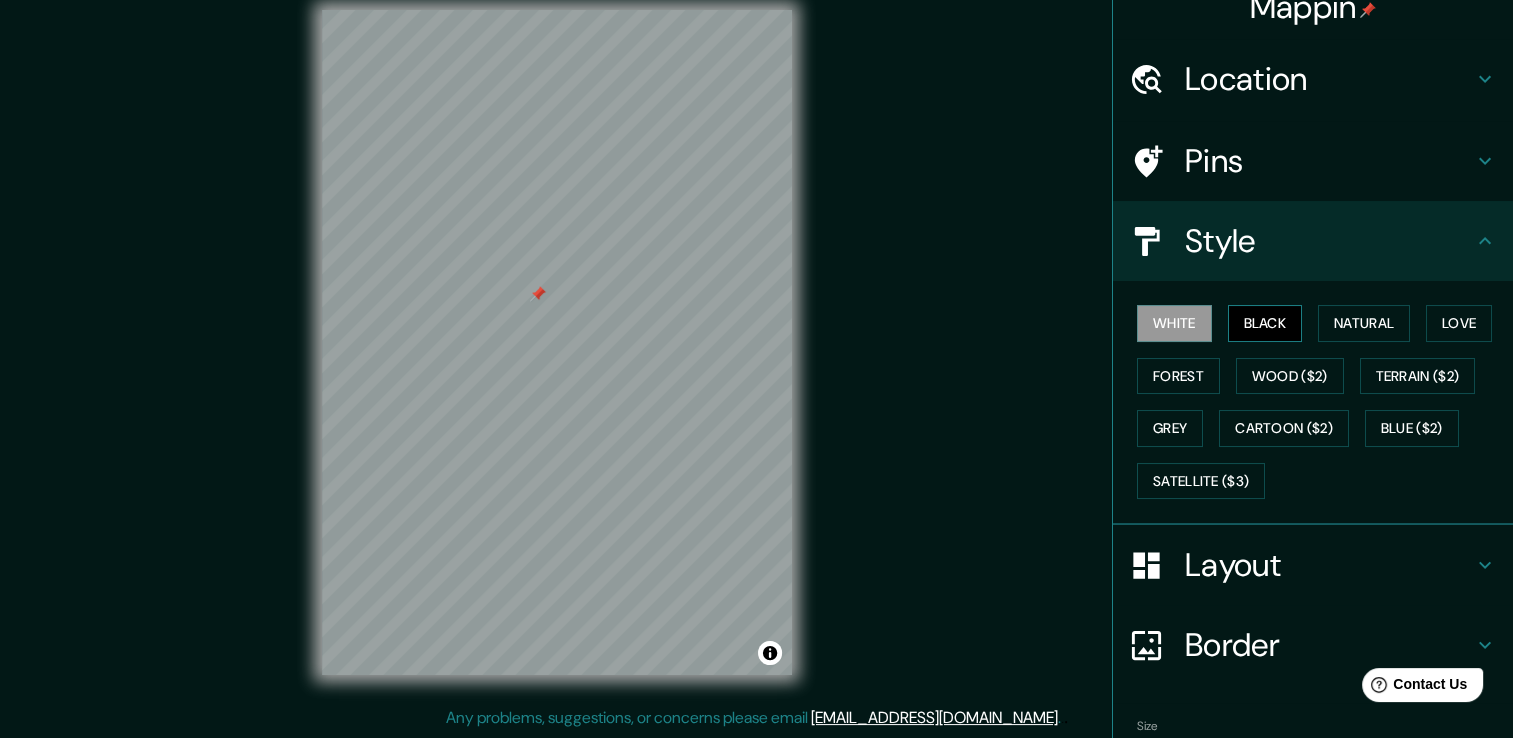 click on "Black" at bounding box center [1265, 323] 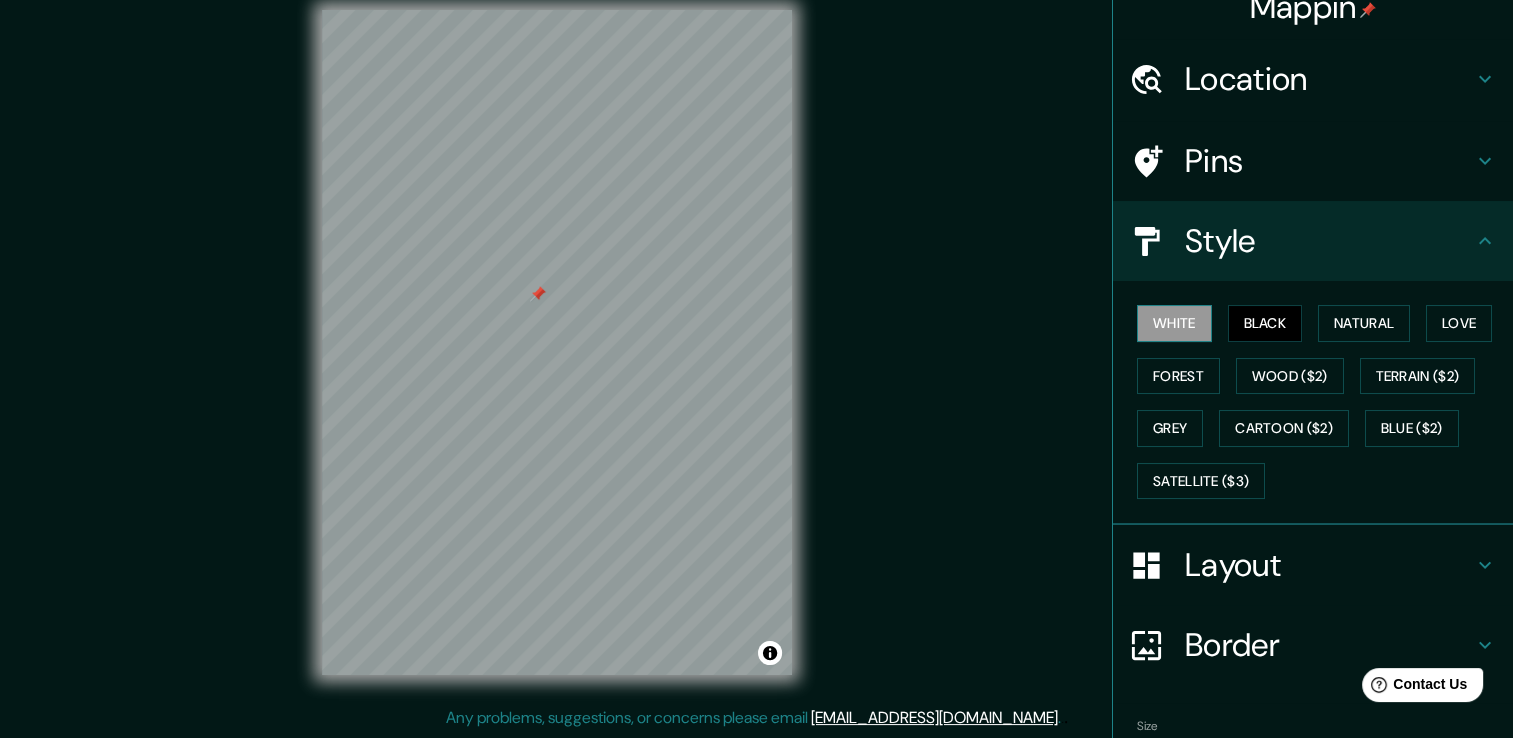 click on "White" at bounding box center (1174, 323) 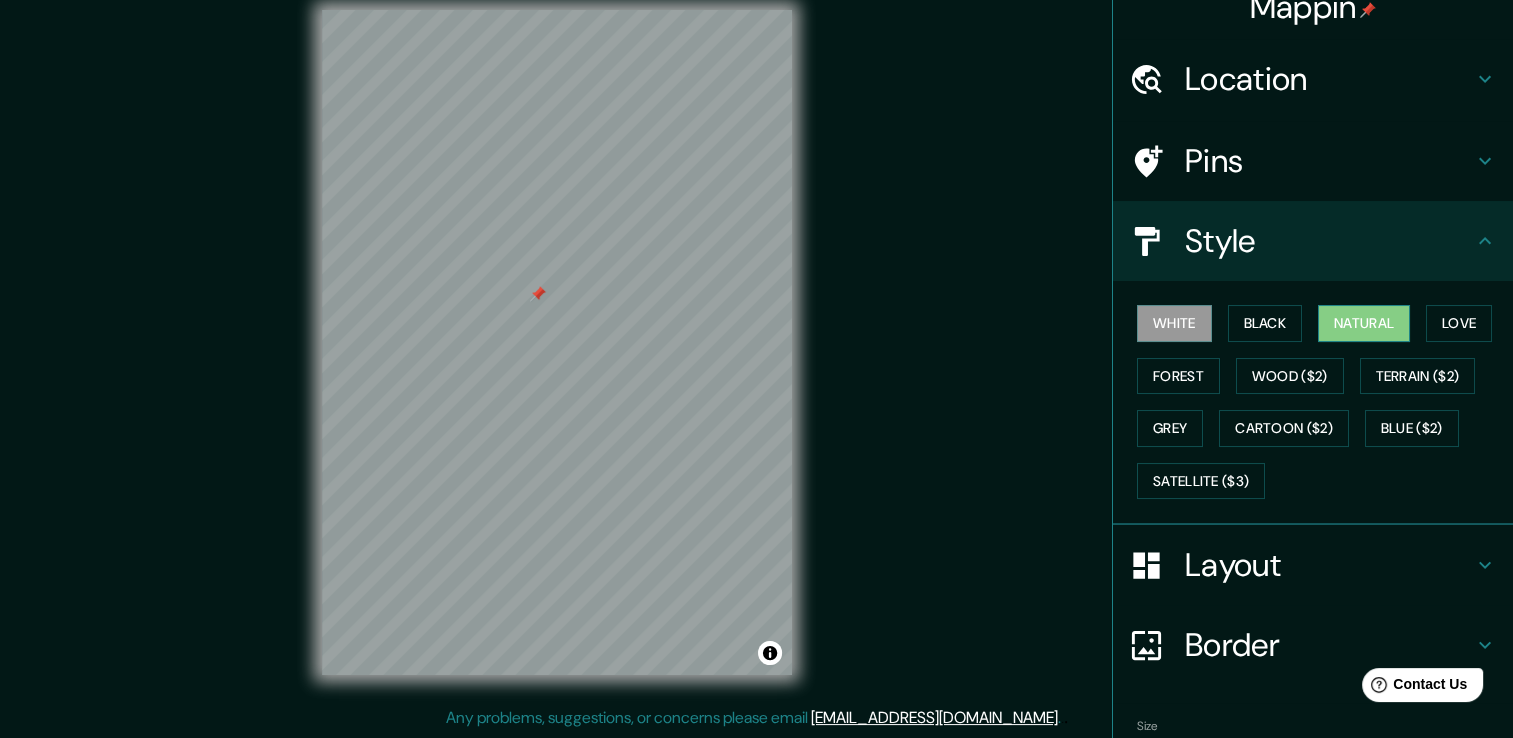 click on "Natural" at bounding box center (1364, 323) 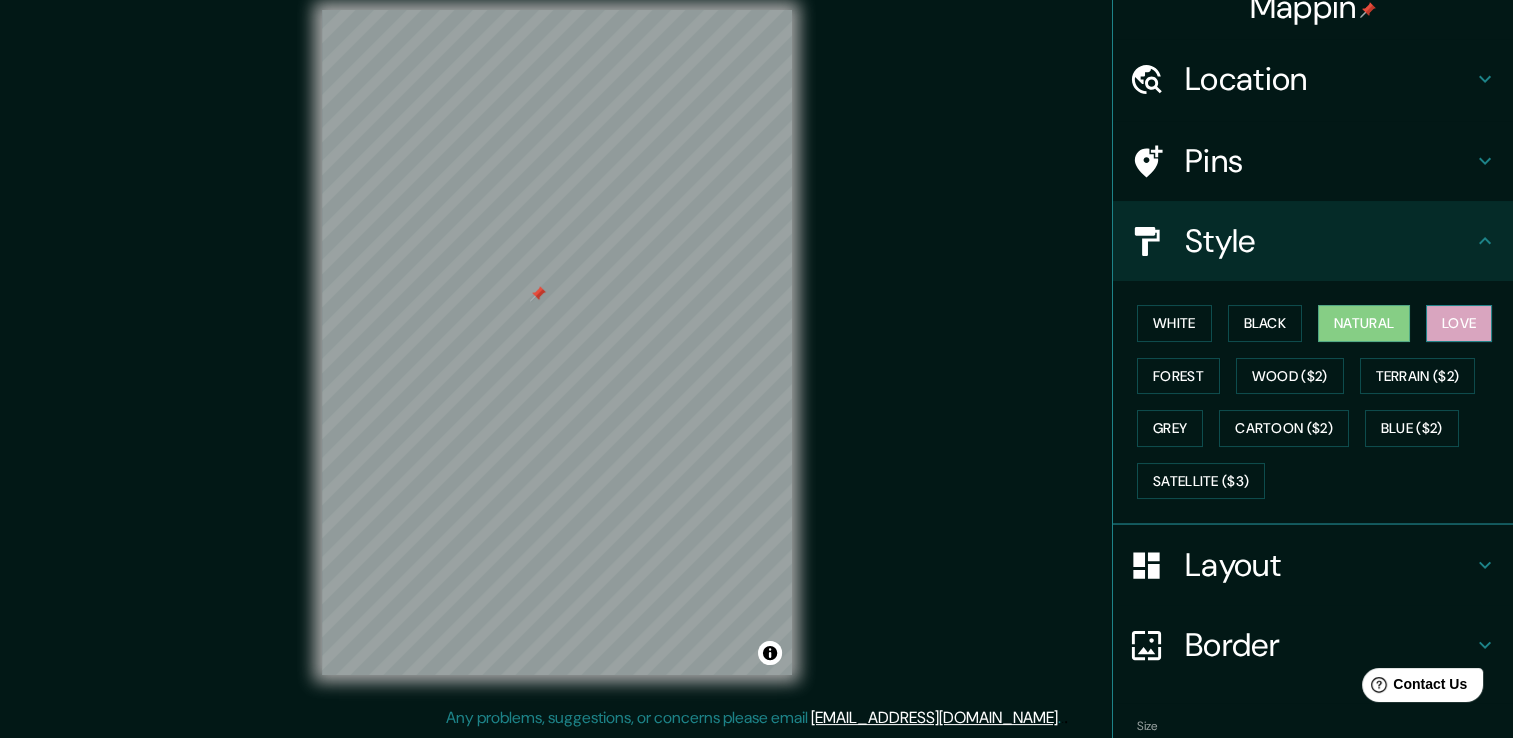 click on "Love" at bounding box center (1459, 323) 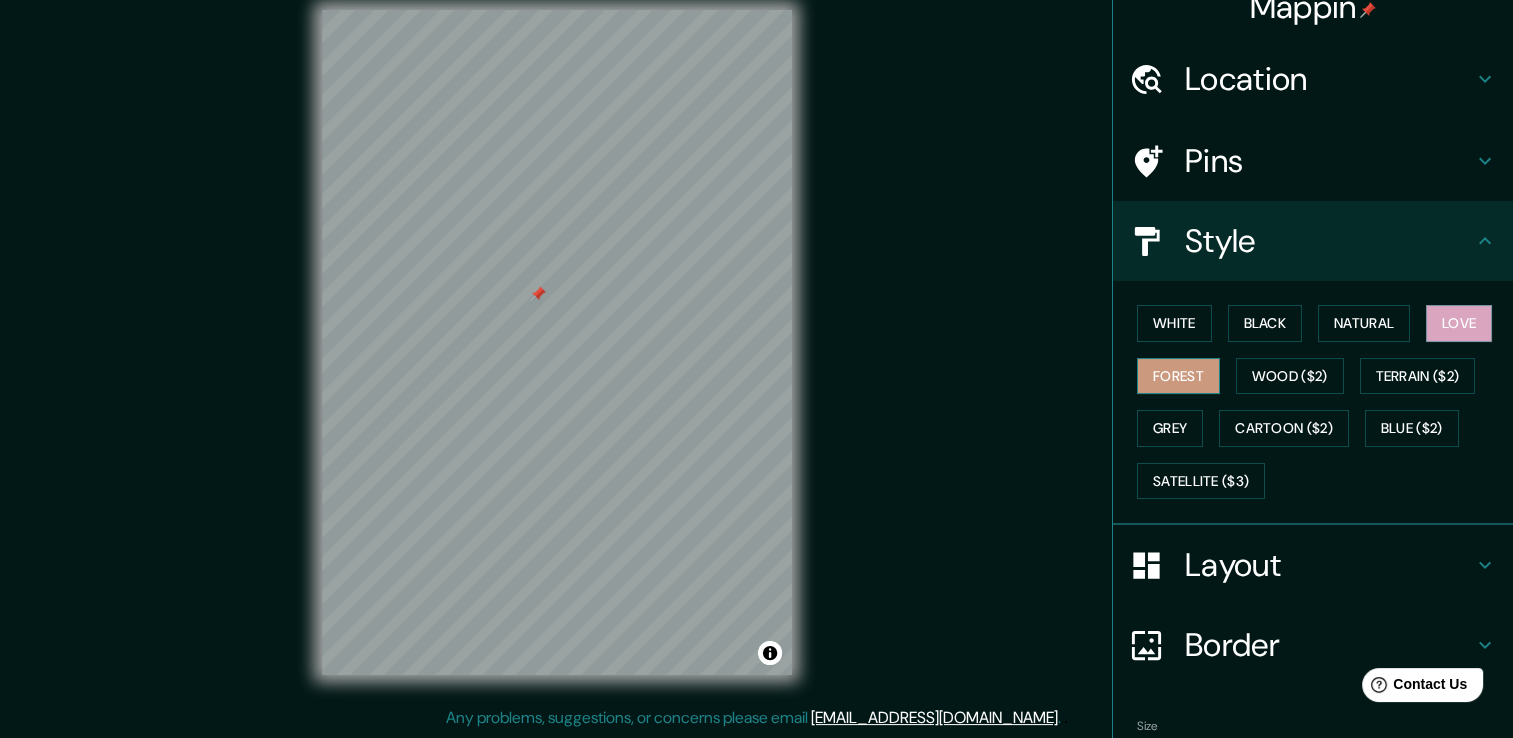 click on "Forest" at bounding box center (1178, 376) 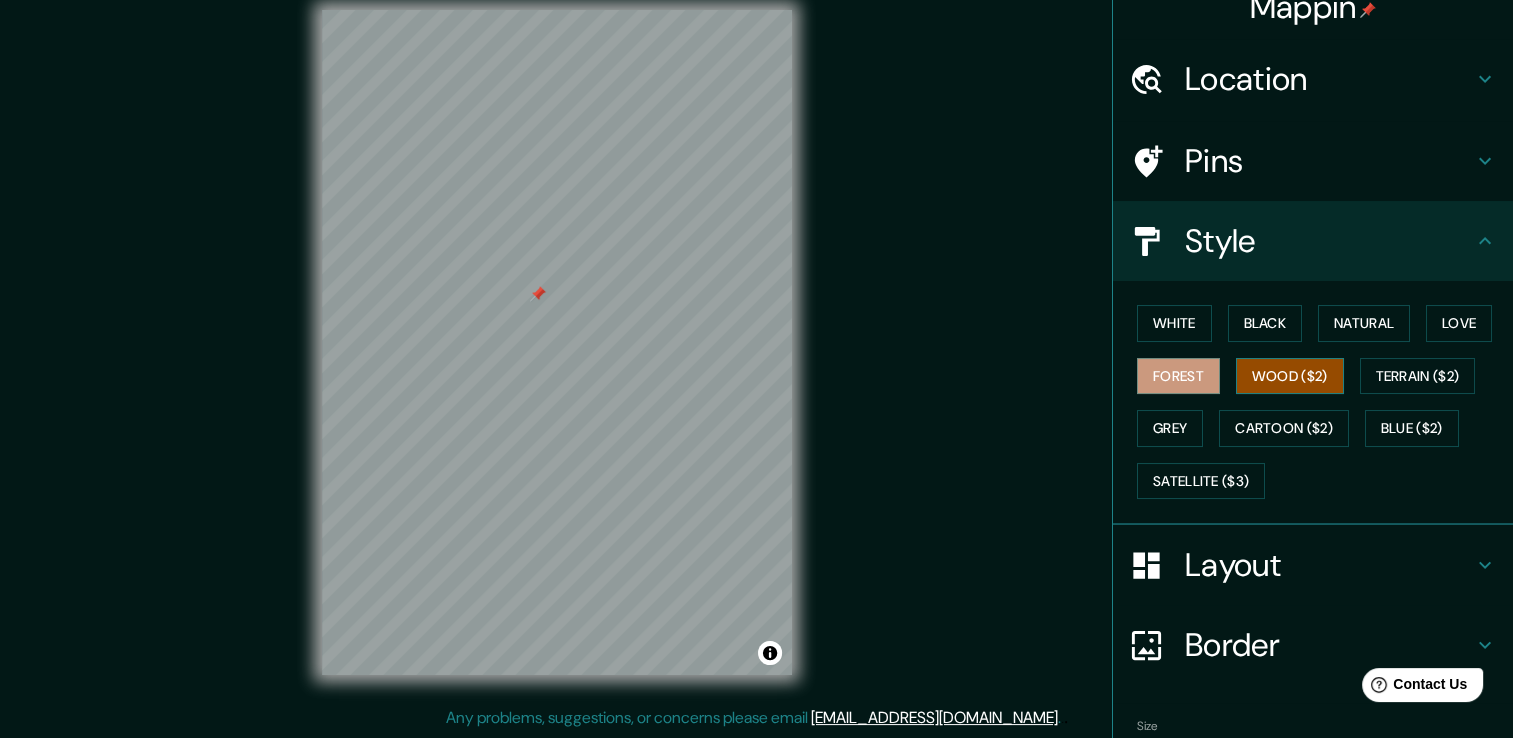 click on "Wood ($2)" at bounding box center [1290, 376] 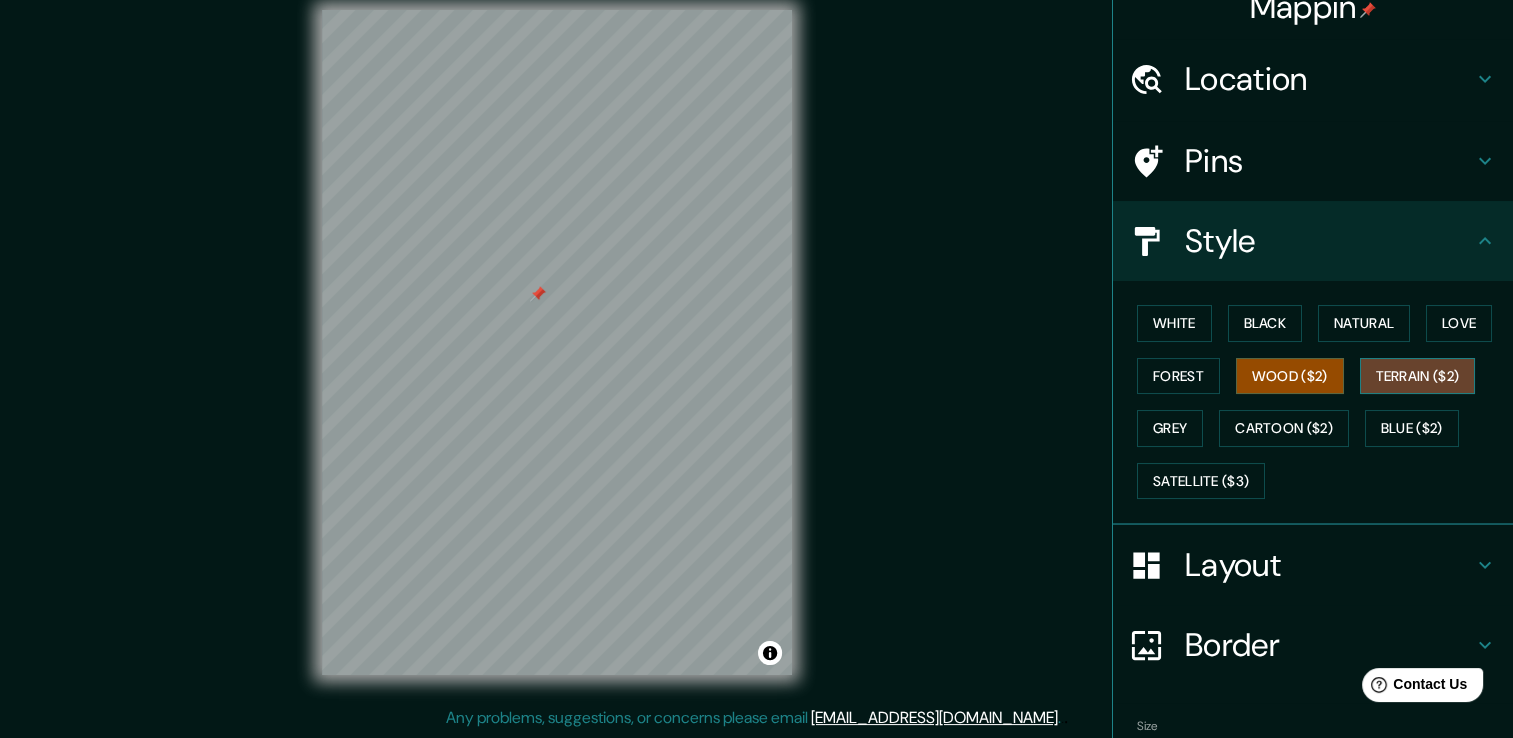 click on "Terrain ($2)" at bounding box center [1418, 376] 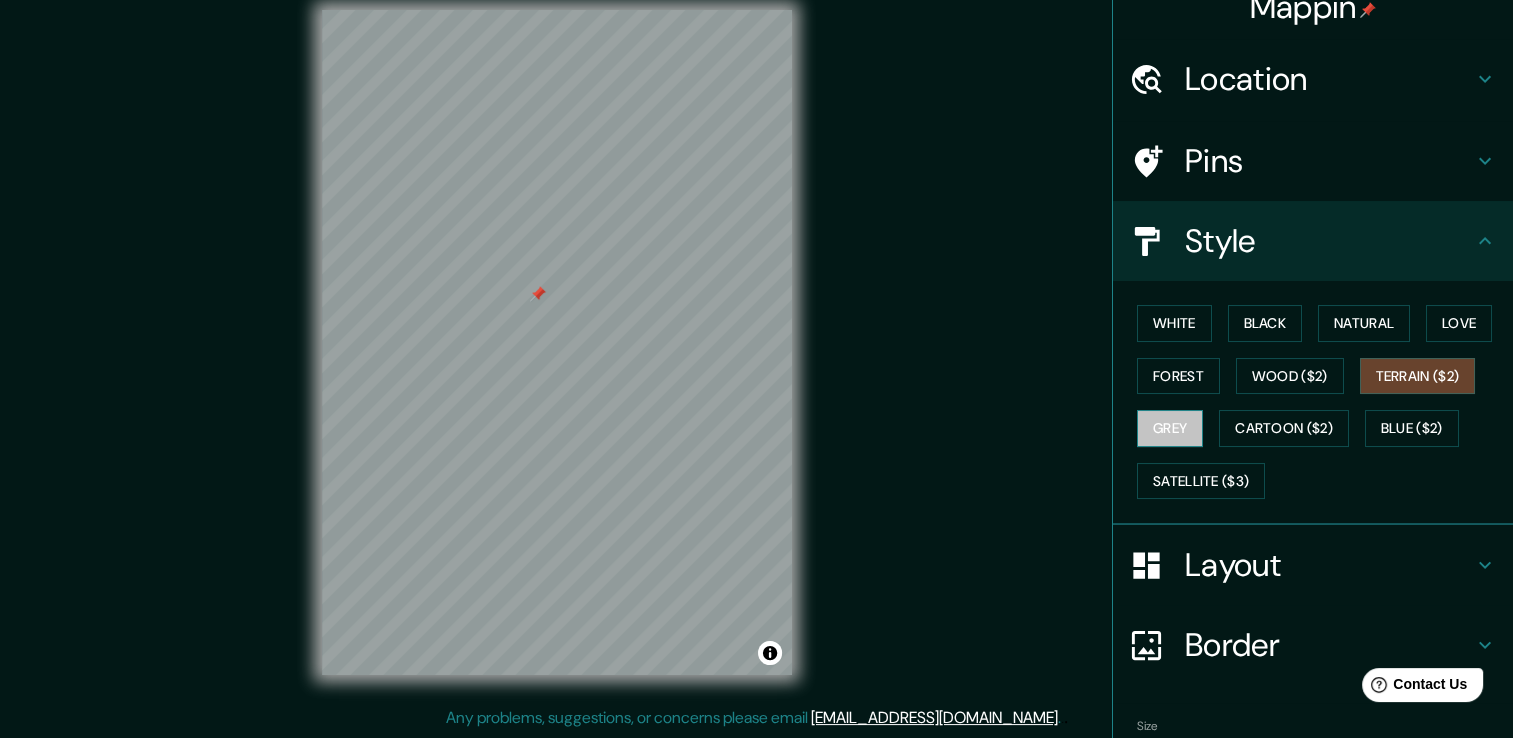 click on "Grey" at bounding box center [1170, 428] 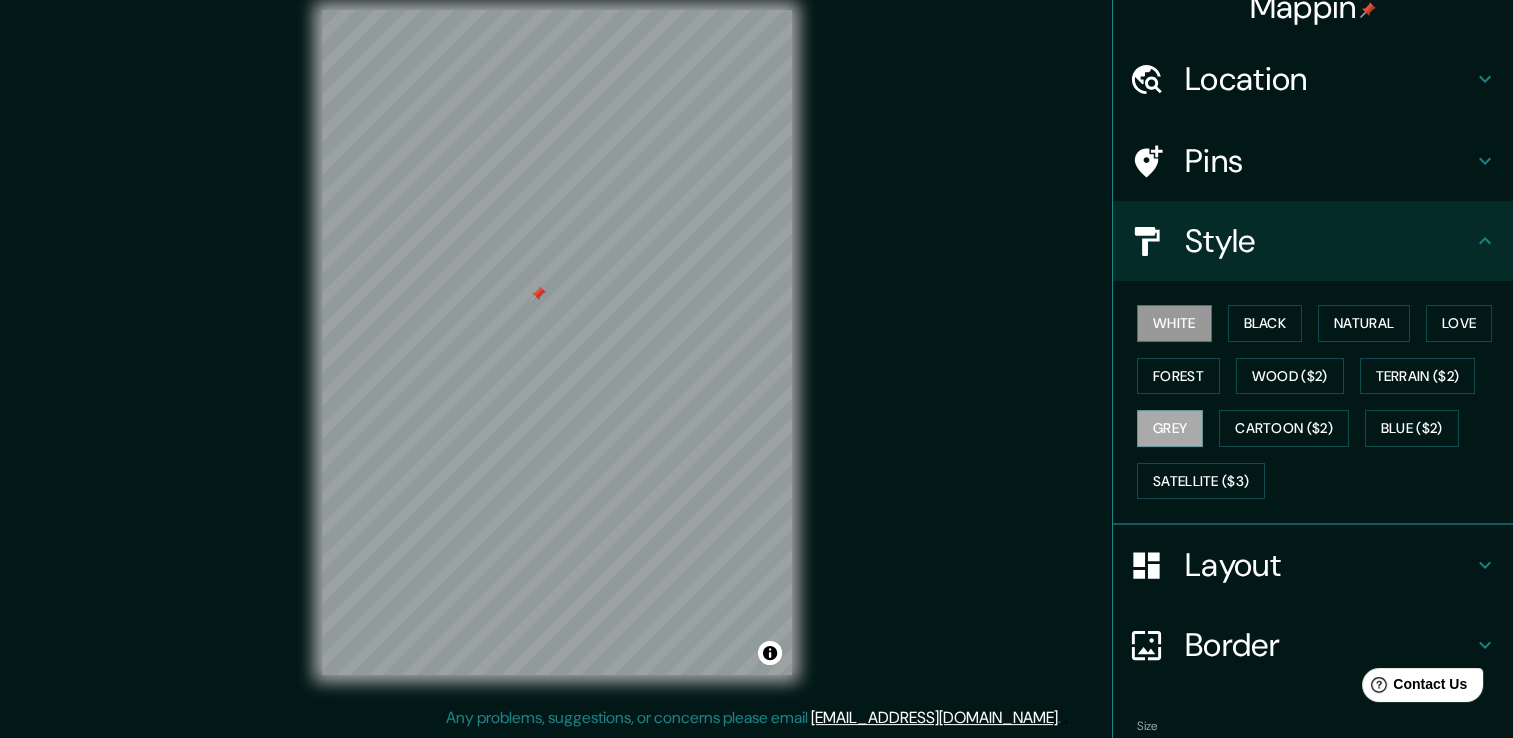 click on "White" at bounding box center (1174, 323) 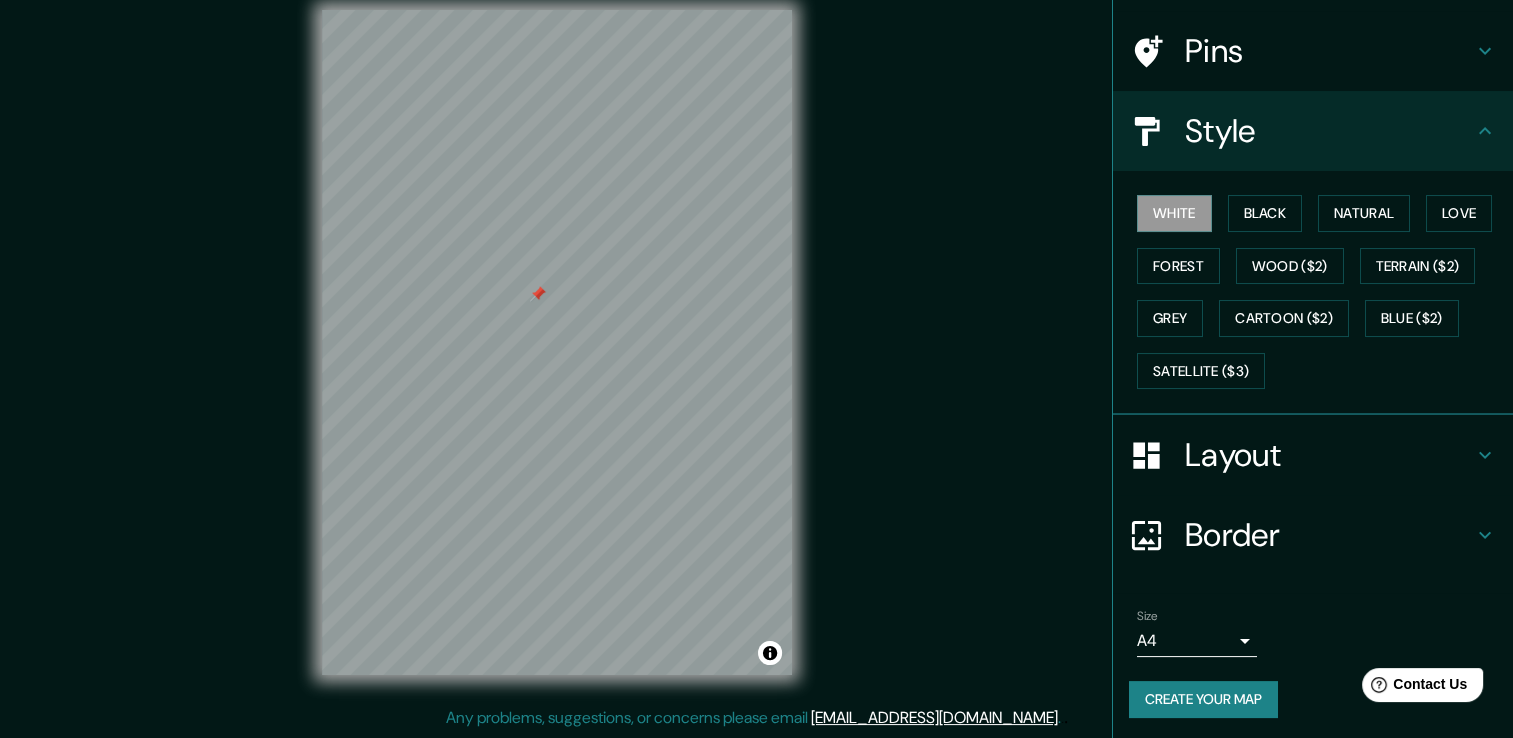 click 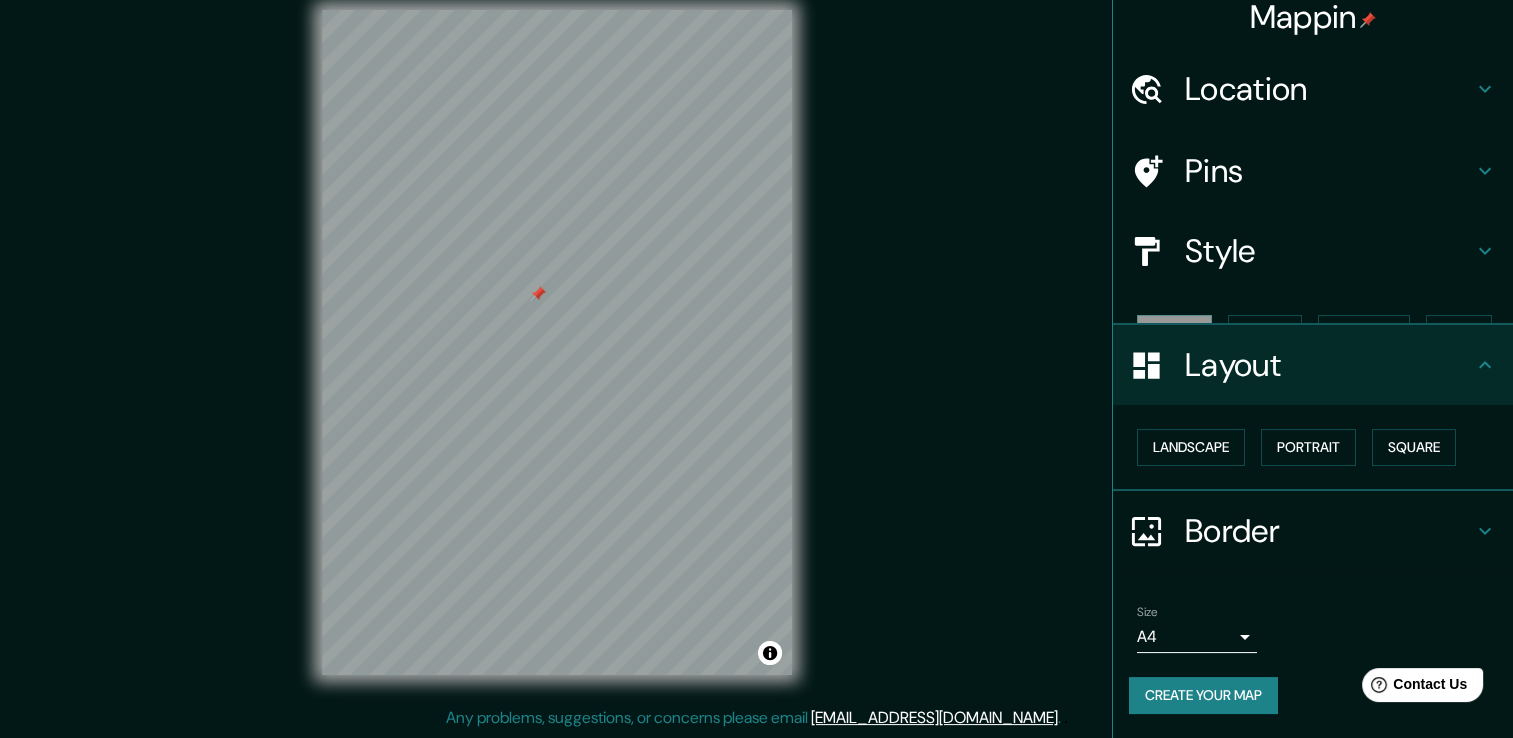 scroll, scrollTop: 0, scrollLeft: 0, axis: both 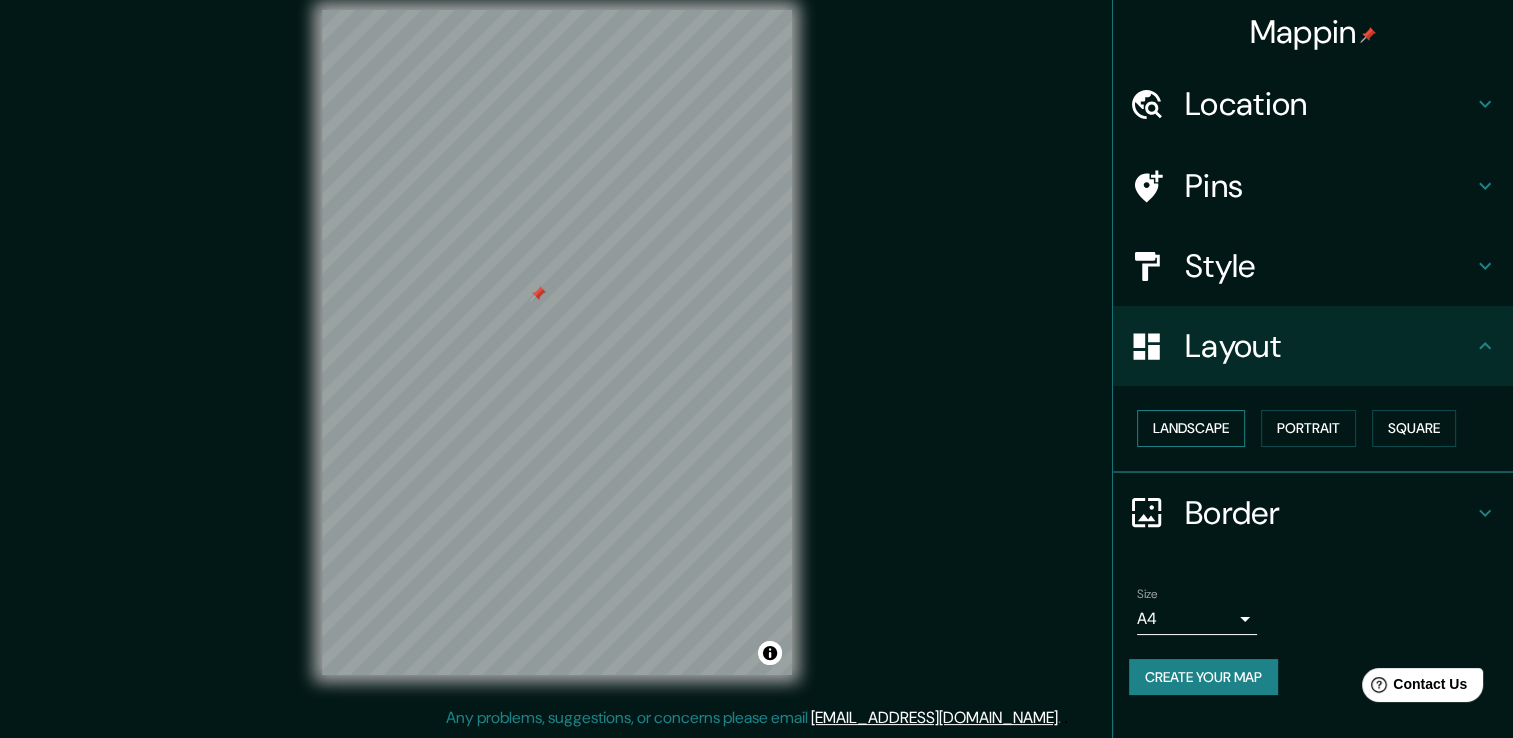 click on "Landscape" at bounding box center [1191, 428] 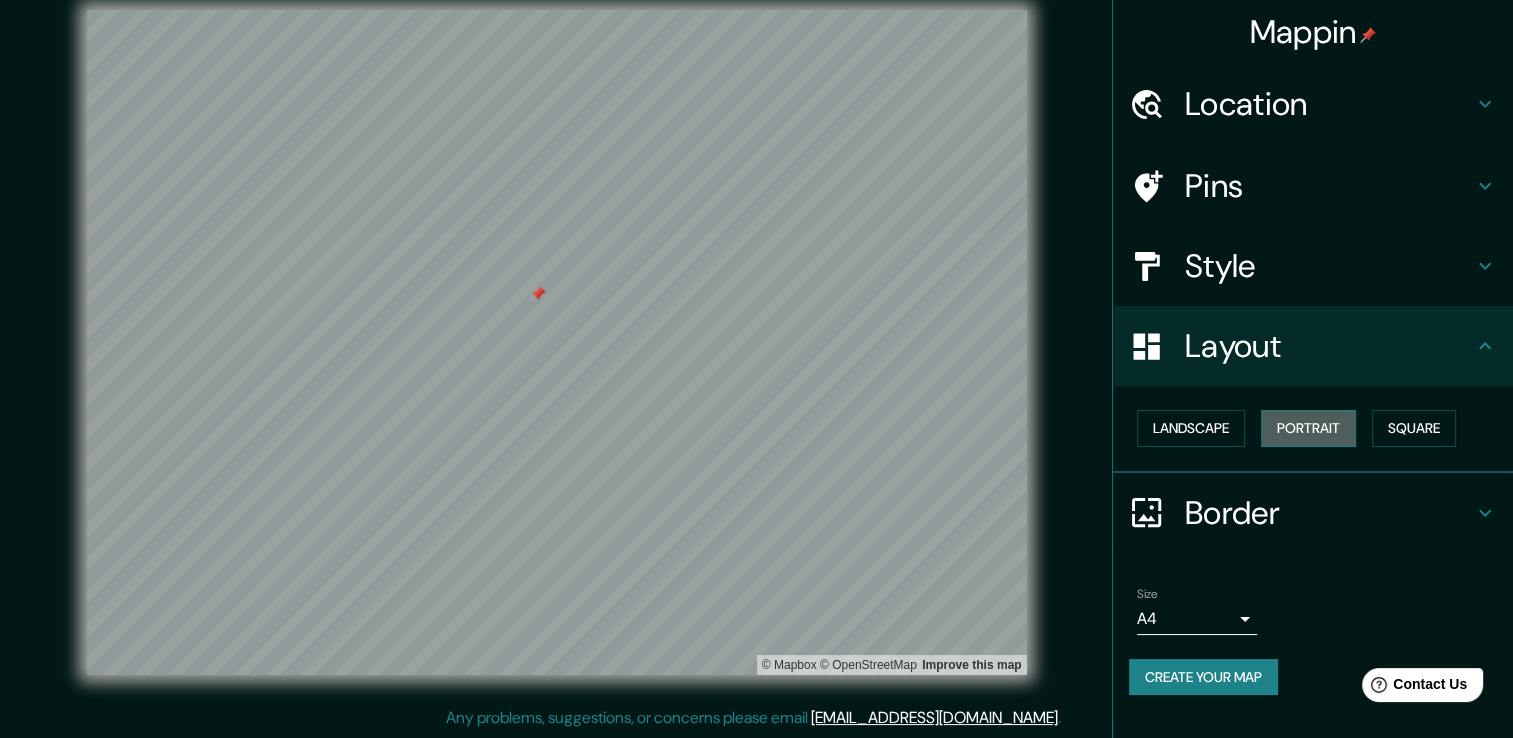 click on "Portrait" at bounding box center [1308, 428] 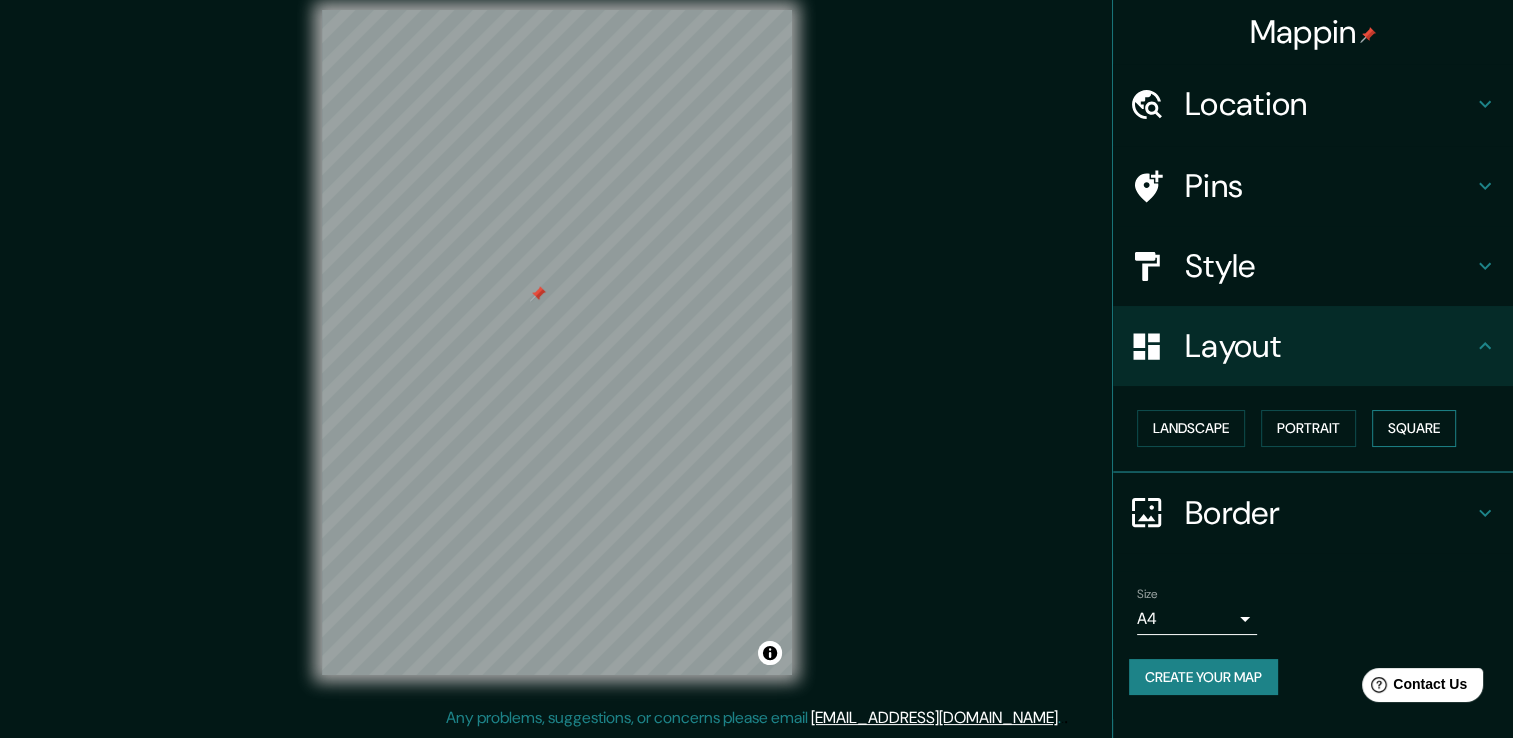click on "Square" at bounding box center (1414, 428) 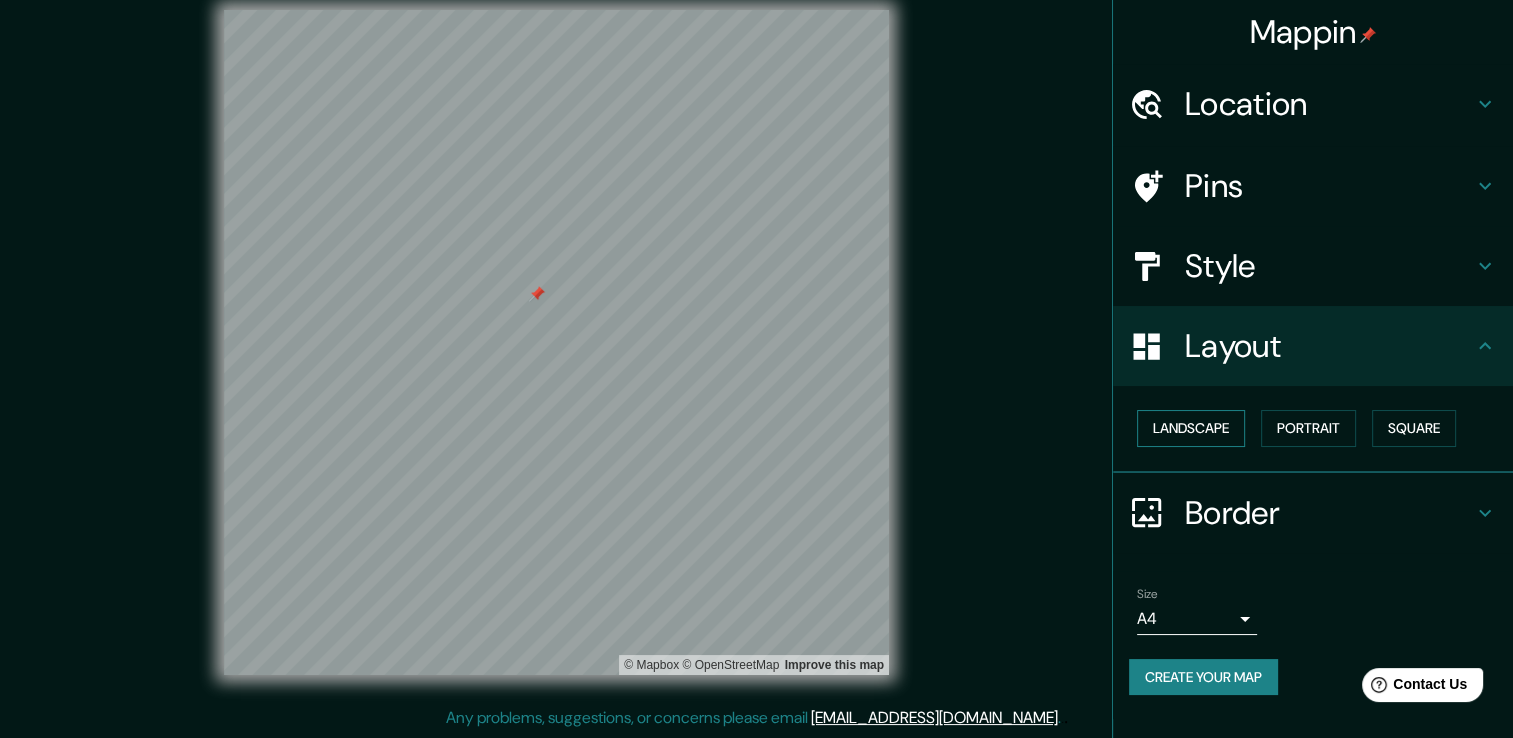 click on "Landscape" at bounding box center [1191, 428] 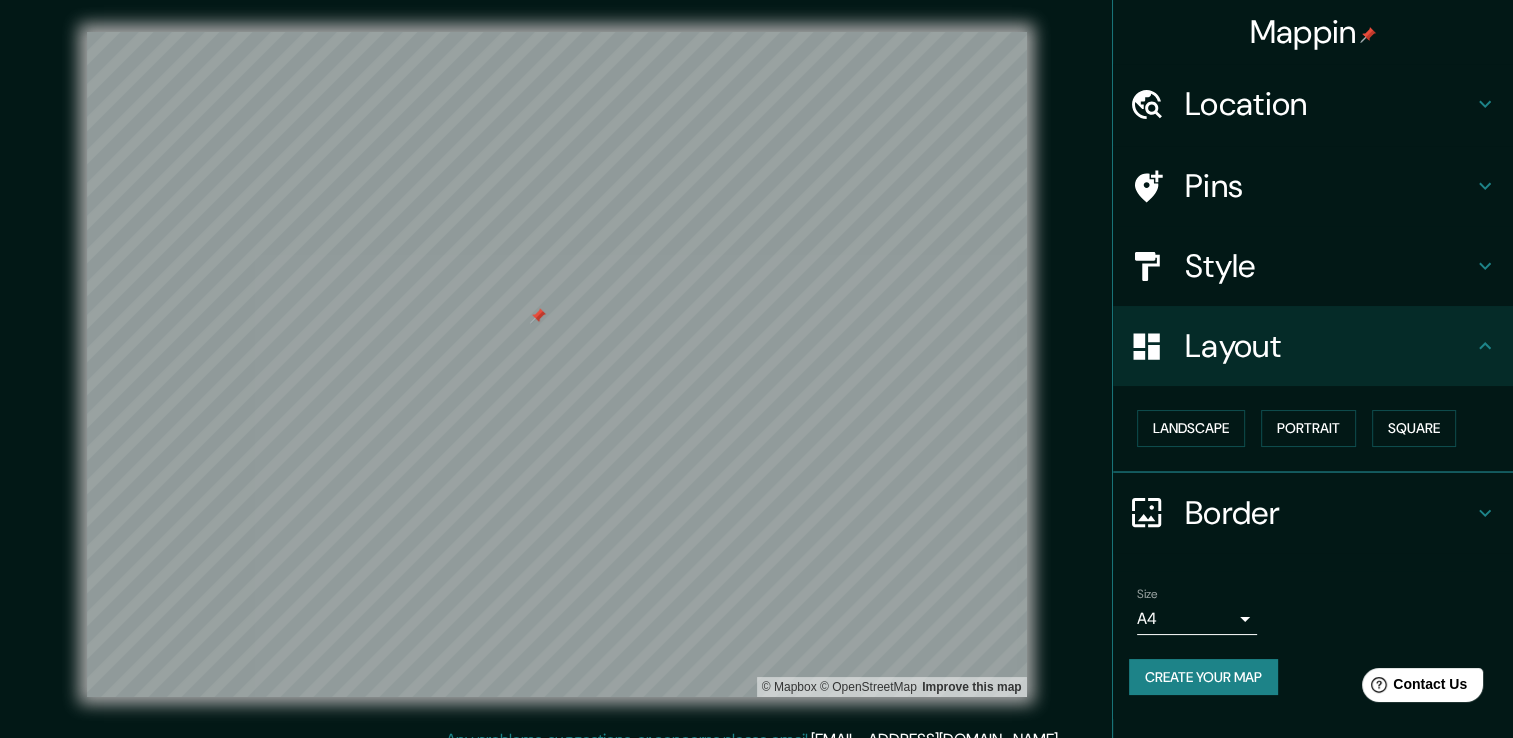 scroll, scrollTop: 0, scrollLeft: 0, axis: both 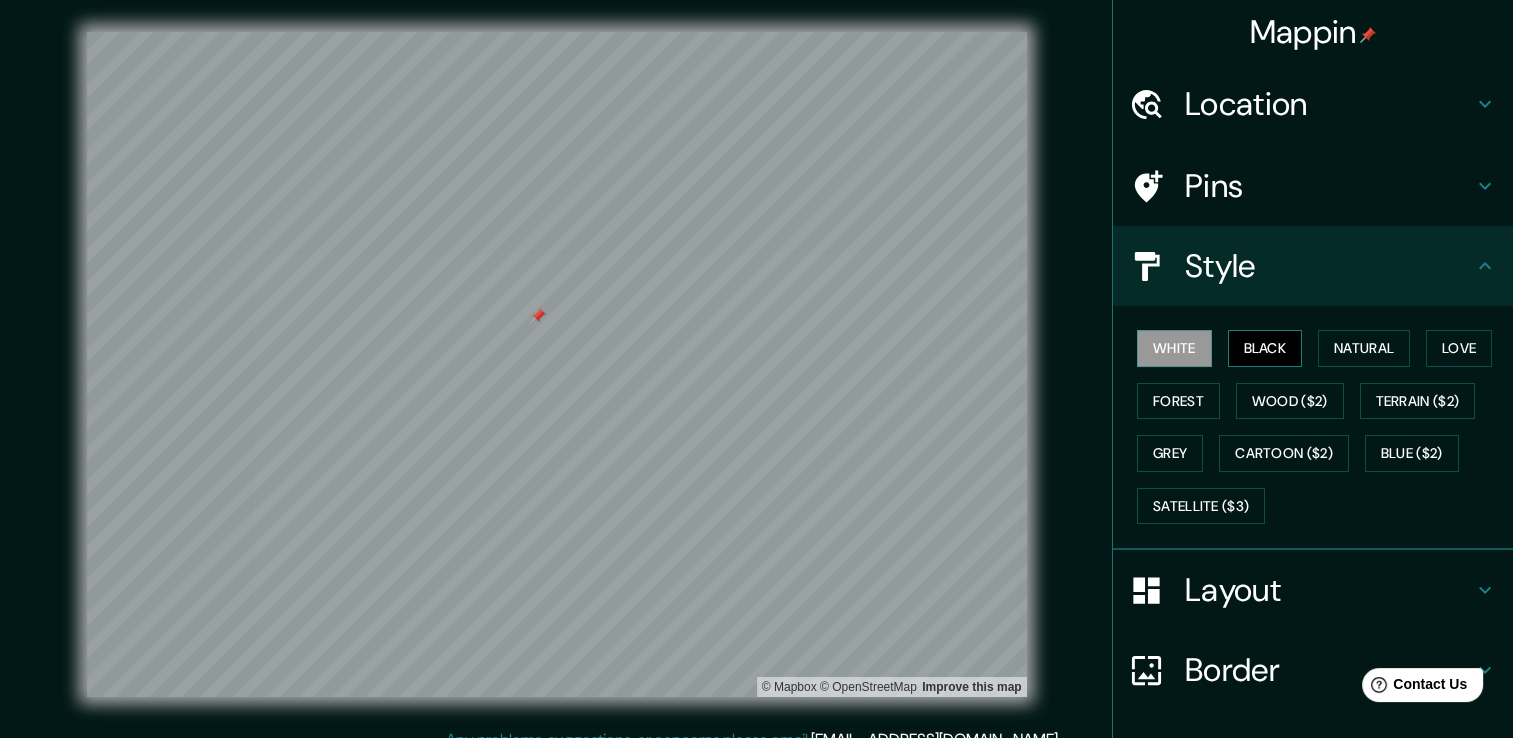 click on "Black" at bounding box center (1265, 348) 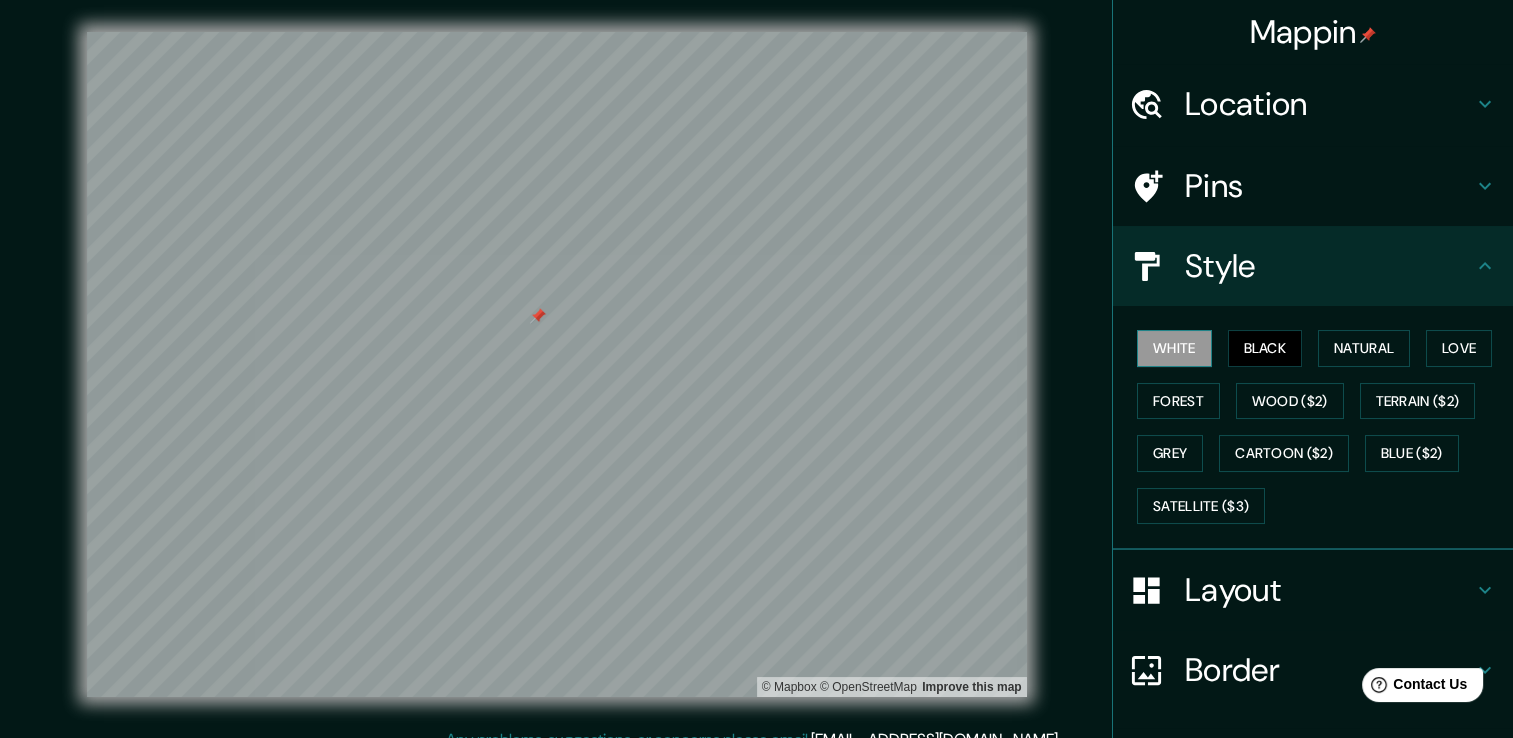click on "White" at bounding box center (1174, 348) 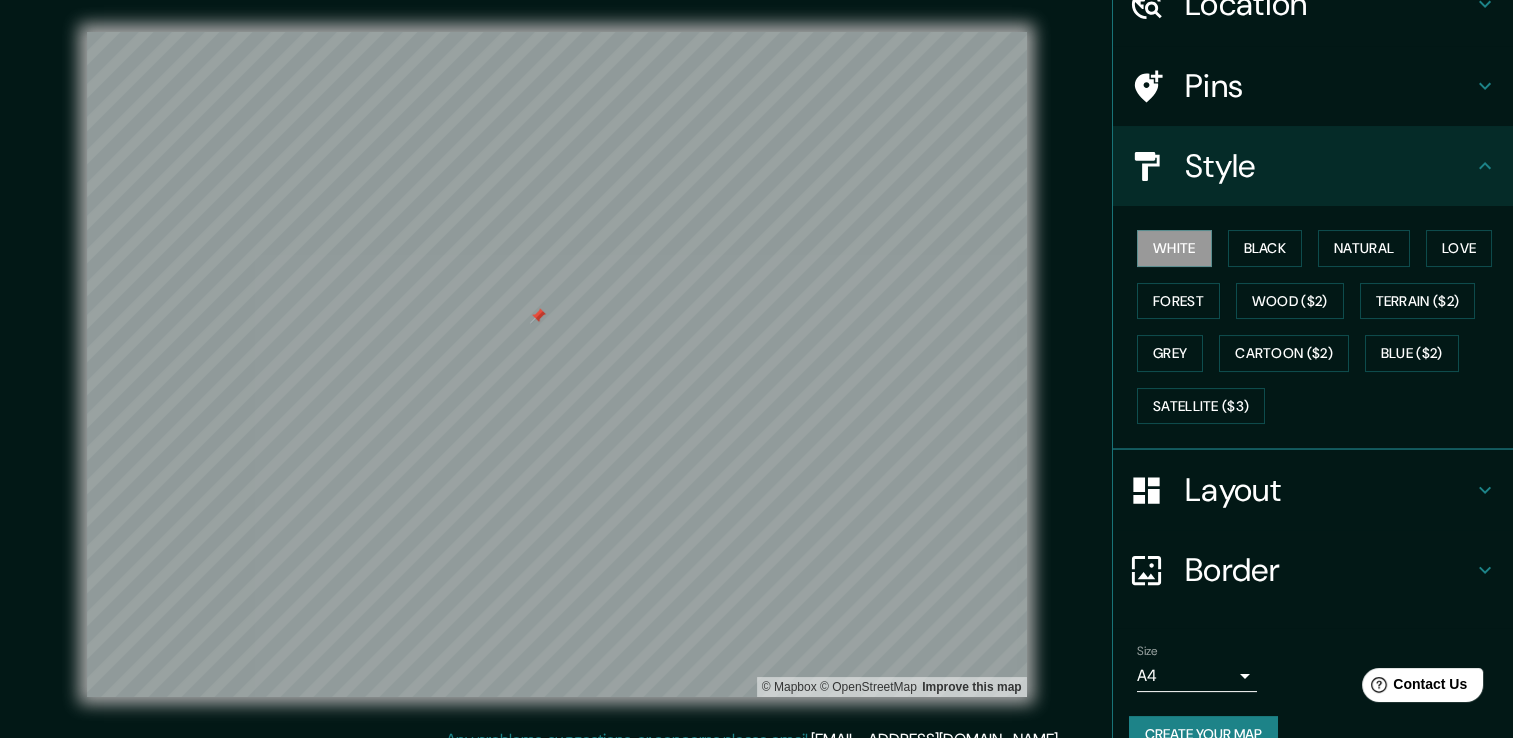 scroll, scrollTop: 135, scrollLeft: 0, axis: vertical 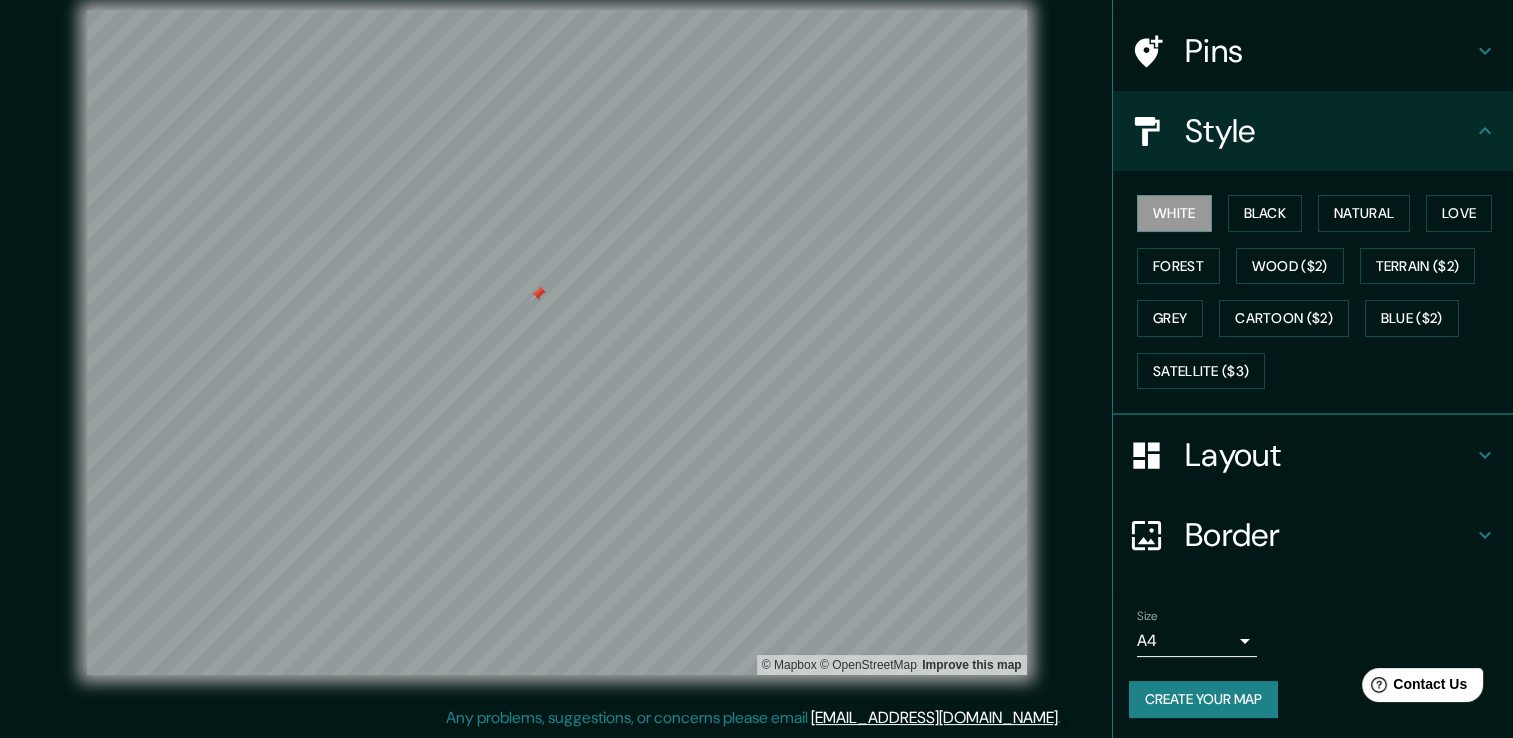 click on "Mappin Location Ciudad Cayalá, Ciudad de Guatemala, Departamento de Guatemala, Guatemala Pins Style White Black Natural Love Forest Wood ($2) Terrain ($2) Grey Cartoon ($2) Blue ($2) Satellite ($3) Layout Border Choose a border.  Hint : you can make layers of the frame opaque to create some cool effects. None Simple Transparent Fancy Size A4 single Create your map © Mapbox   © OpenStreetMap   Improve this map Any problems, suggestions, or concerns please email    help@mappin.pro . . ." at bounding box center [756, 347] 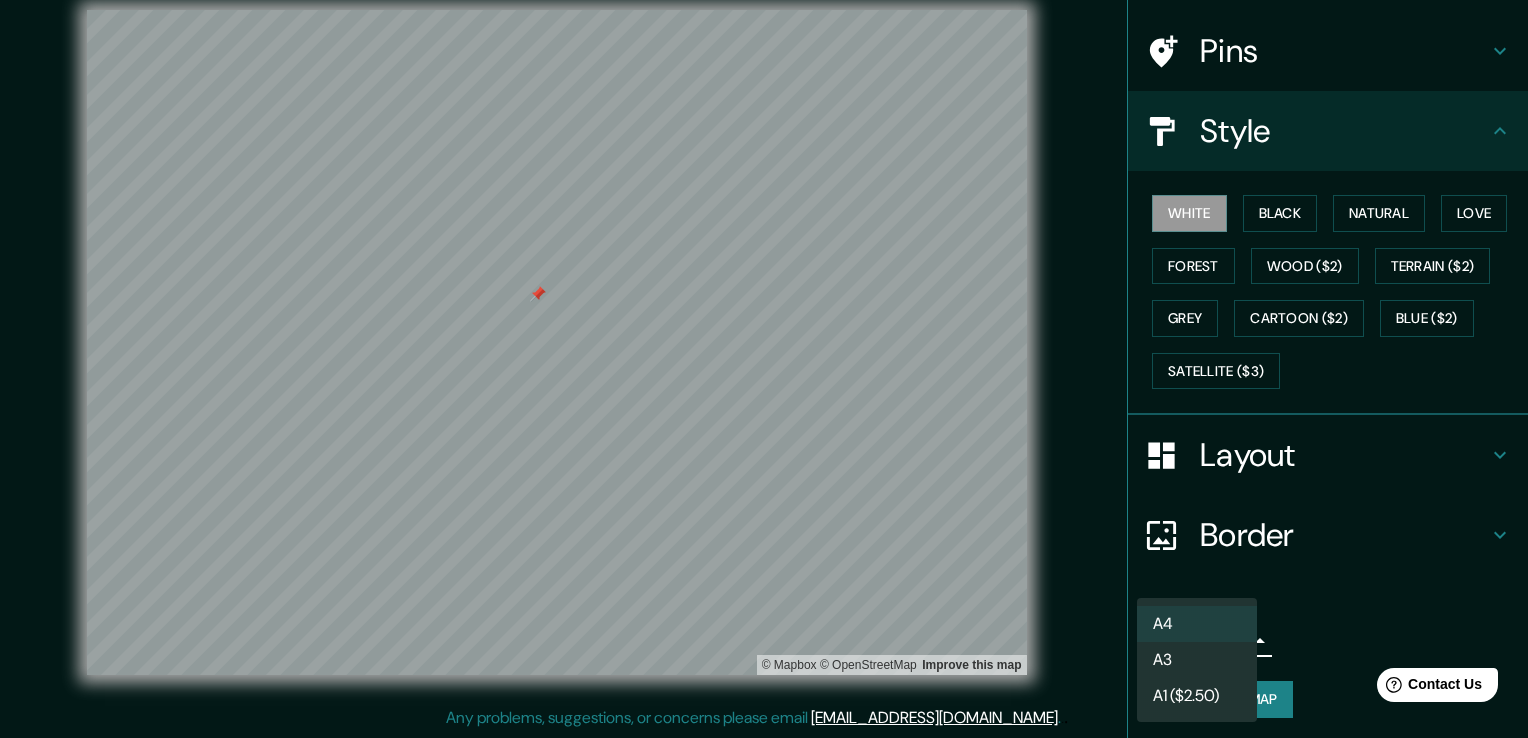 click on "A4" at bounding box center (1197, 624) 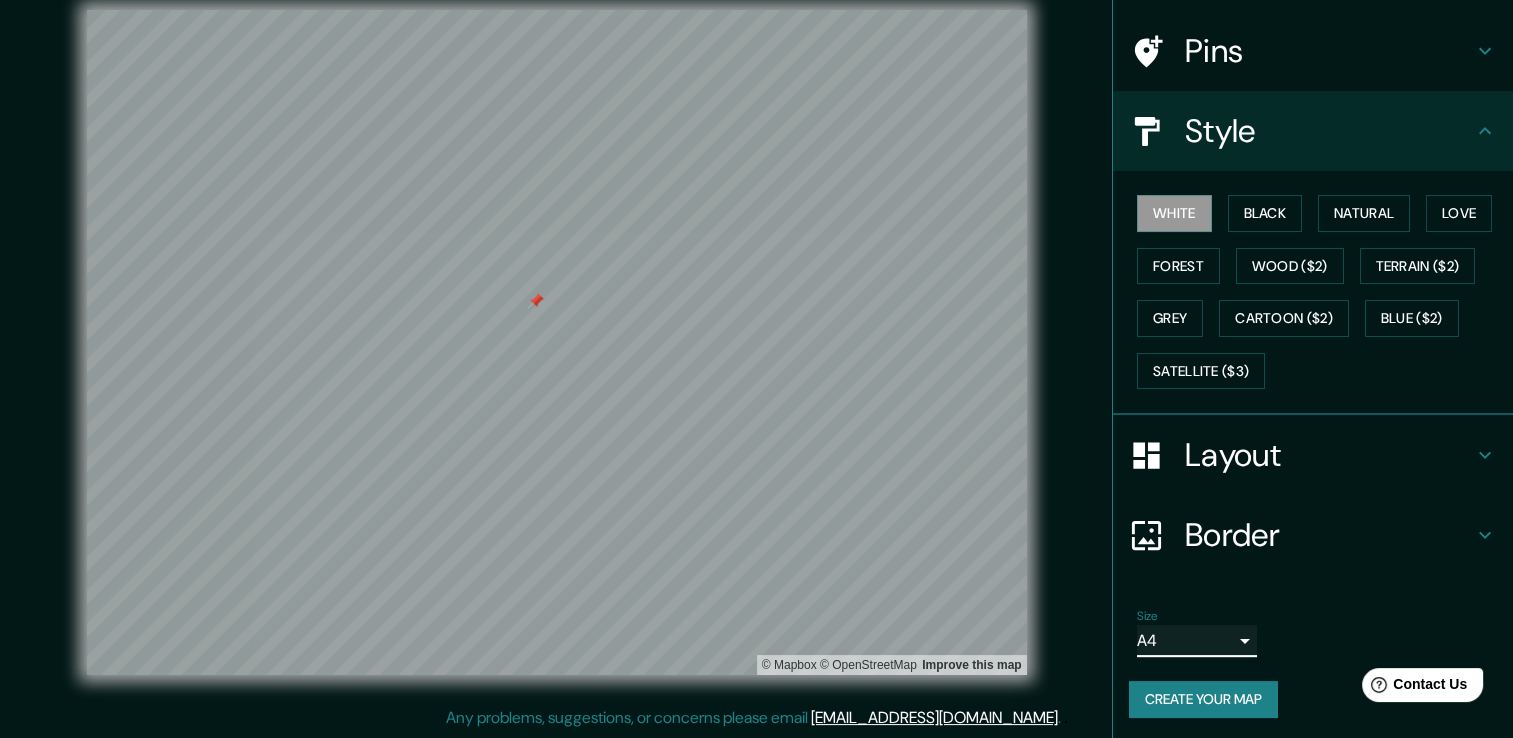 click at bounding box center [536, 301] 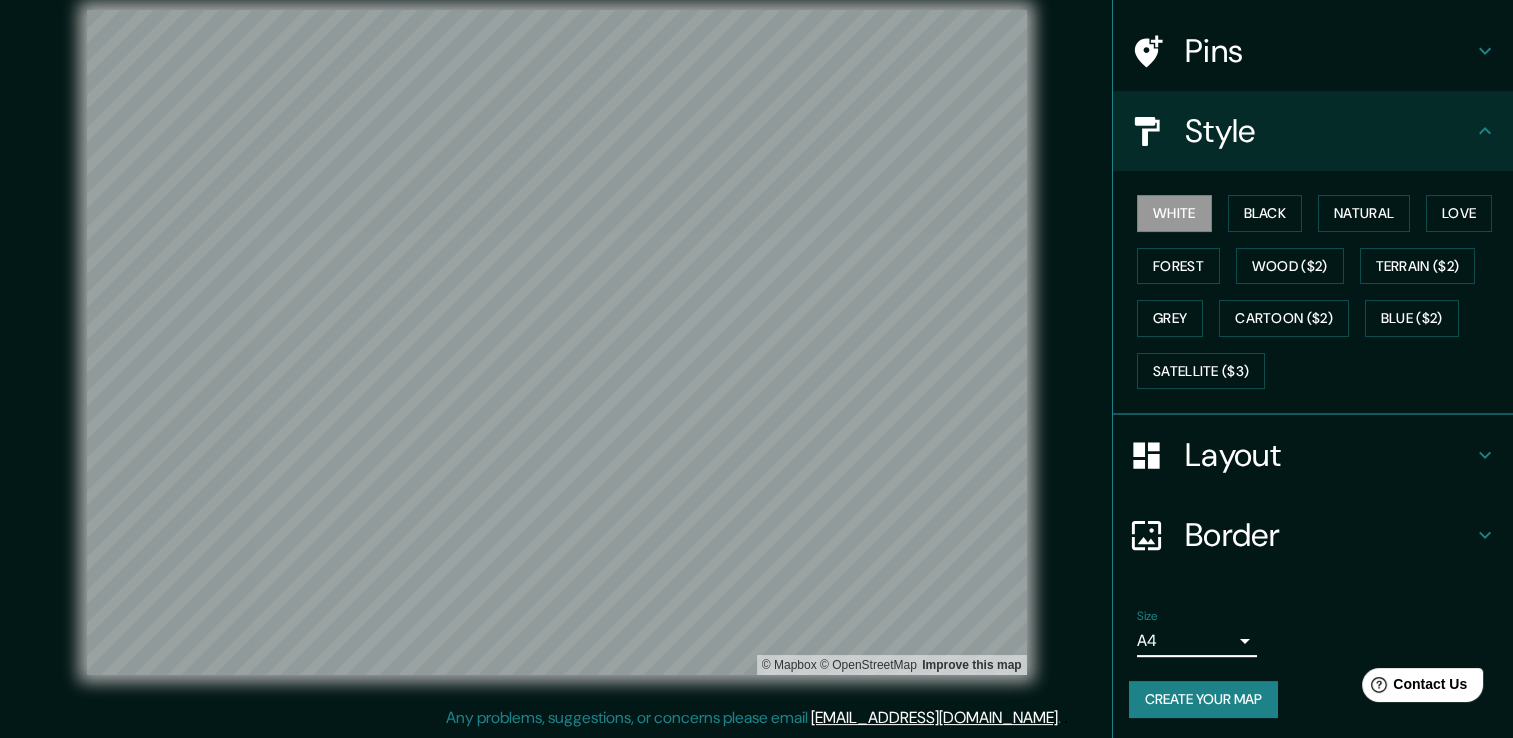 click 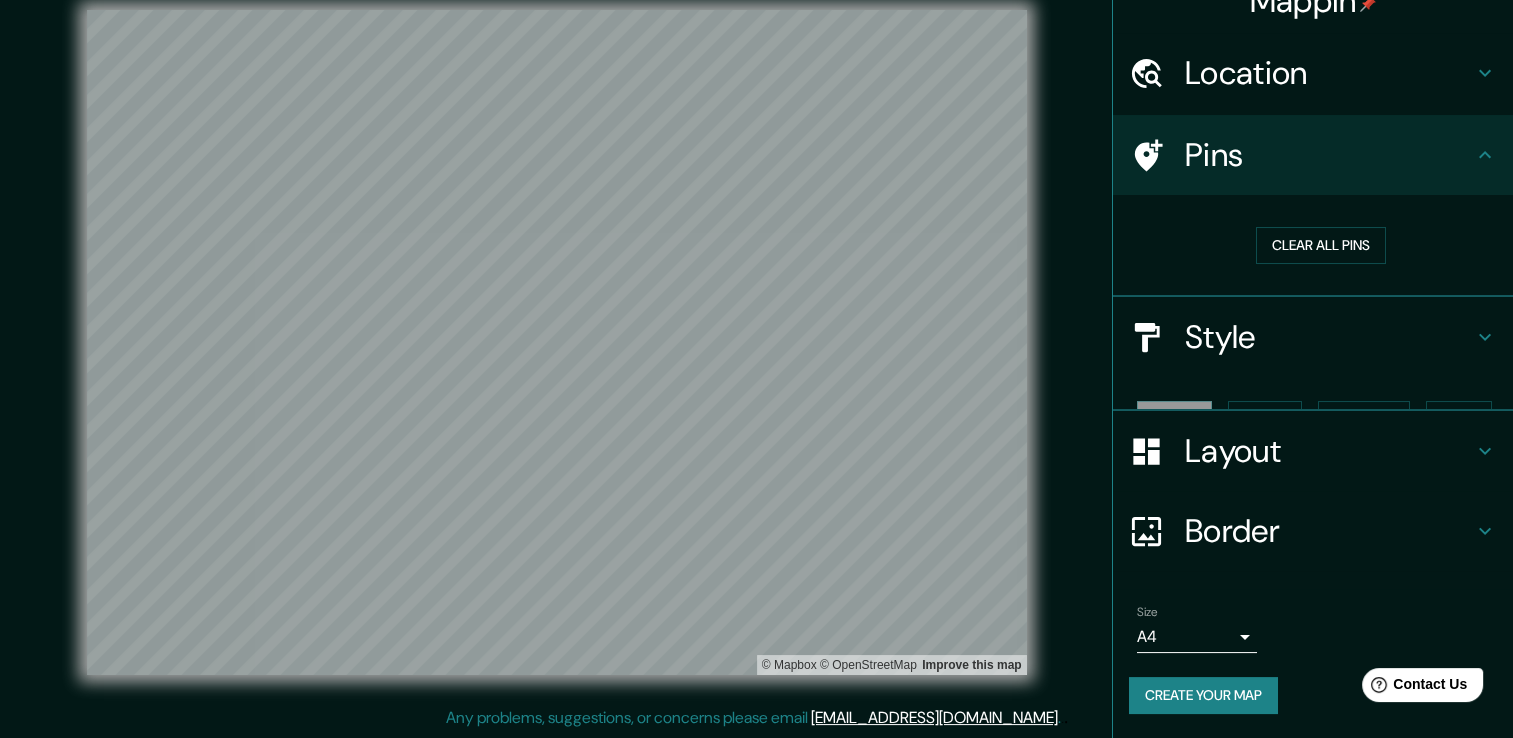 scroll, scrollTop: 0, scrollLeft: 0, axis: both 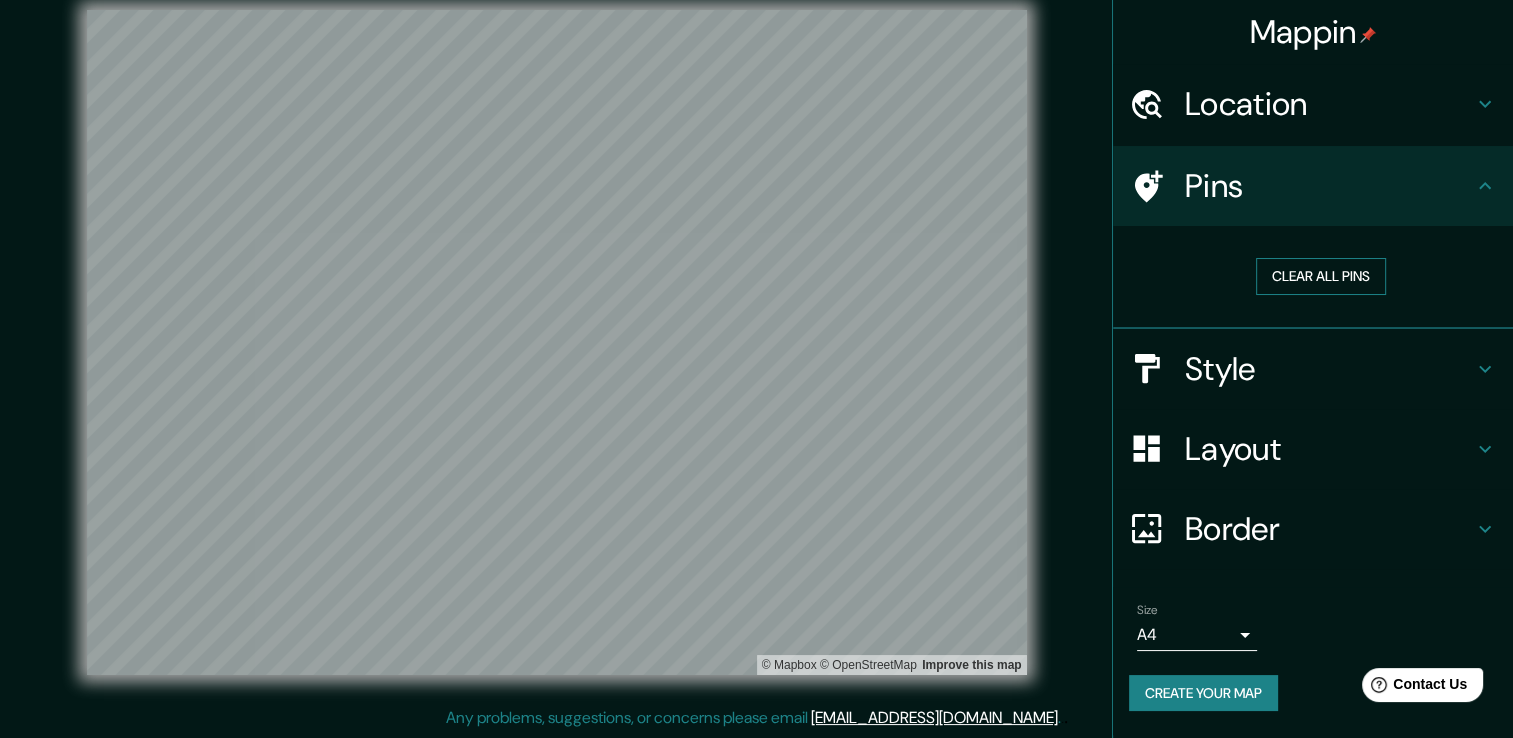 click on "Clear all pins" at bounding box center (1321, 276) 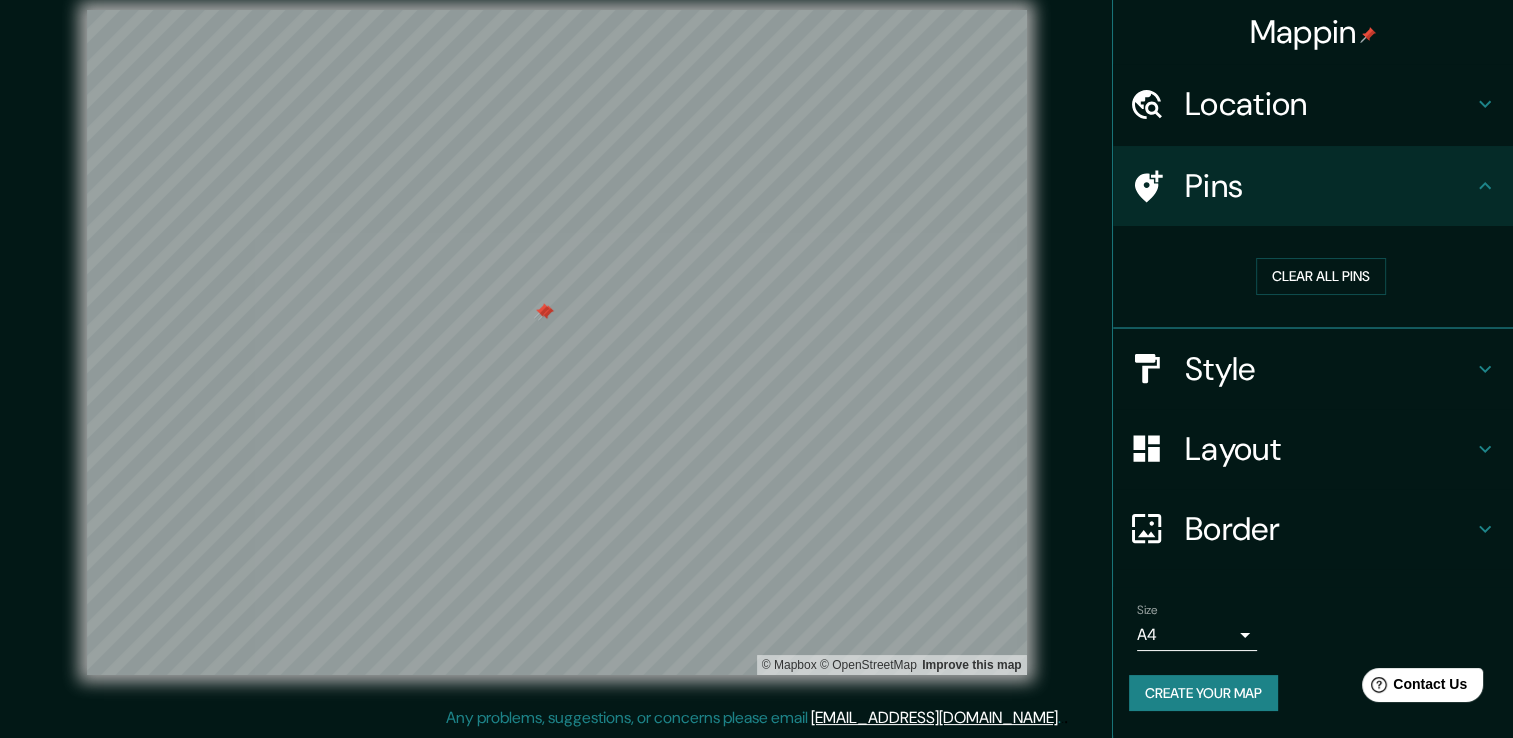 click at bounding box center (542, 311) 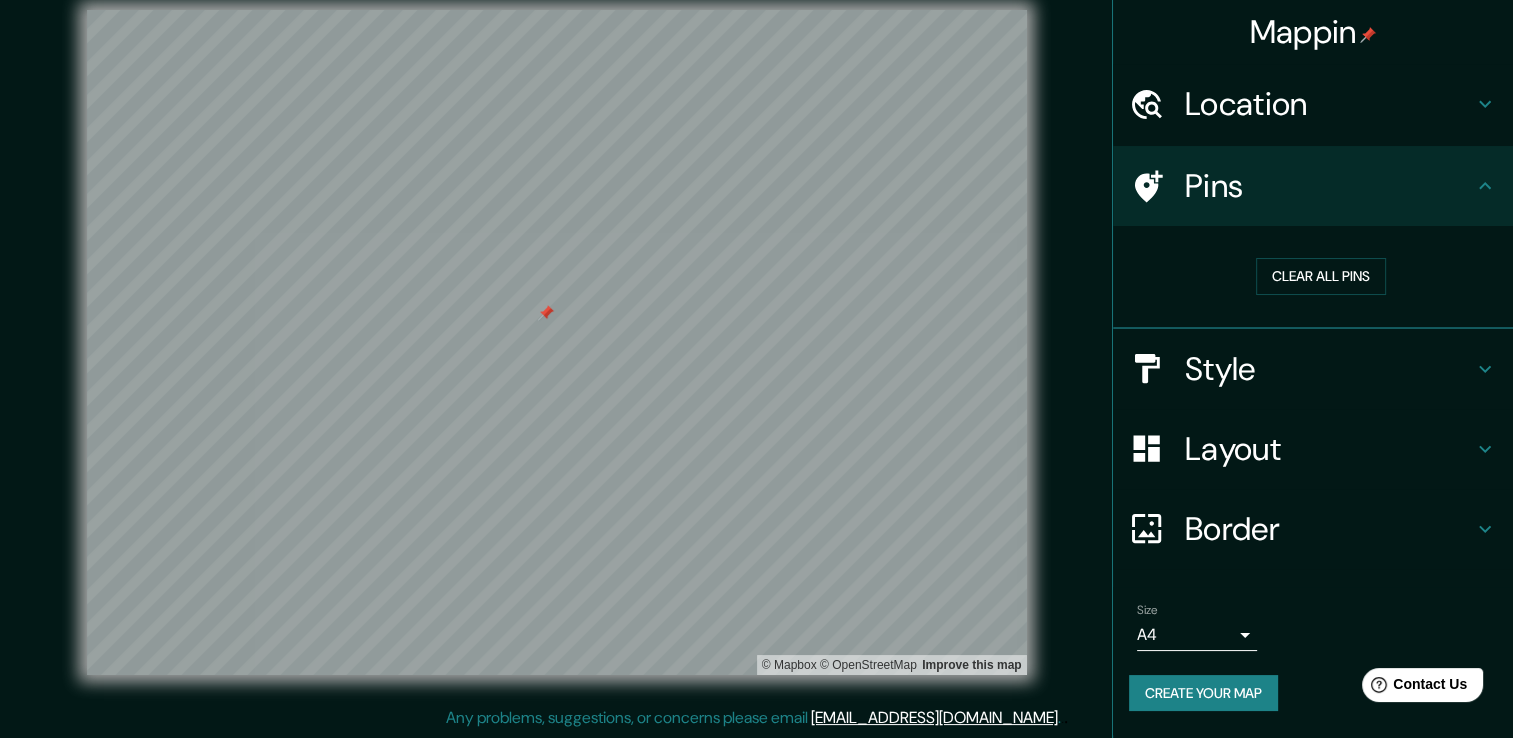 click at bounding box center (546, 313) 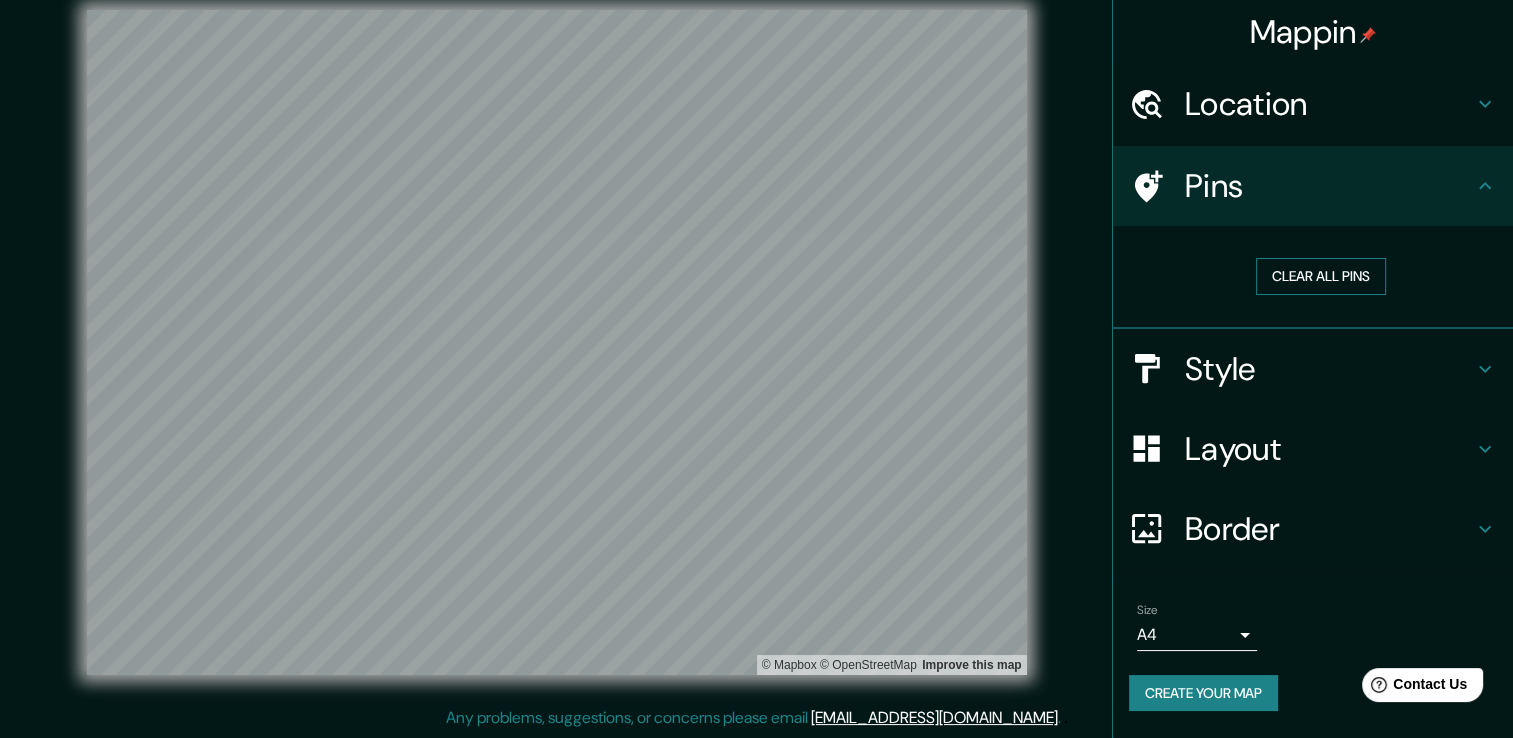 click on "Clear all pins" at bounding box center [1321, 276] 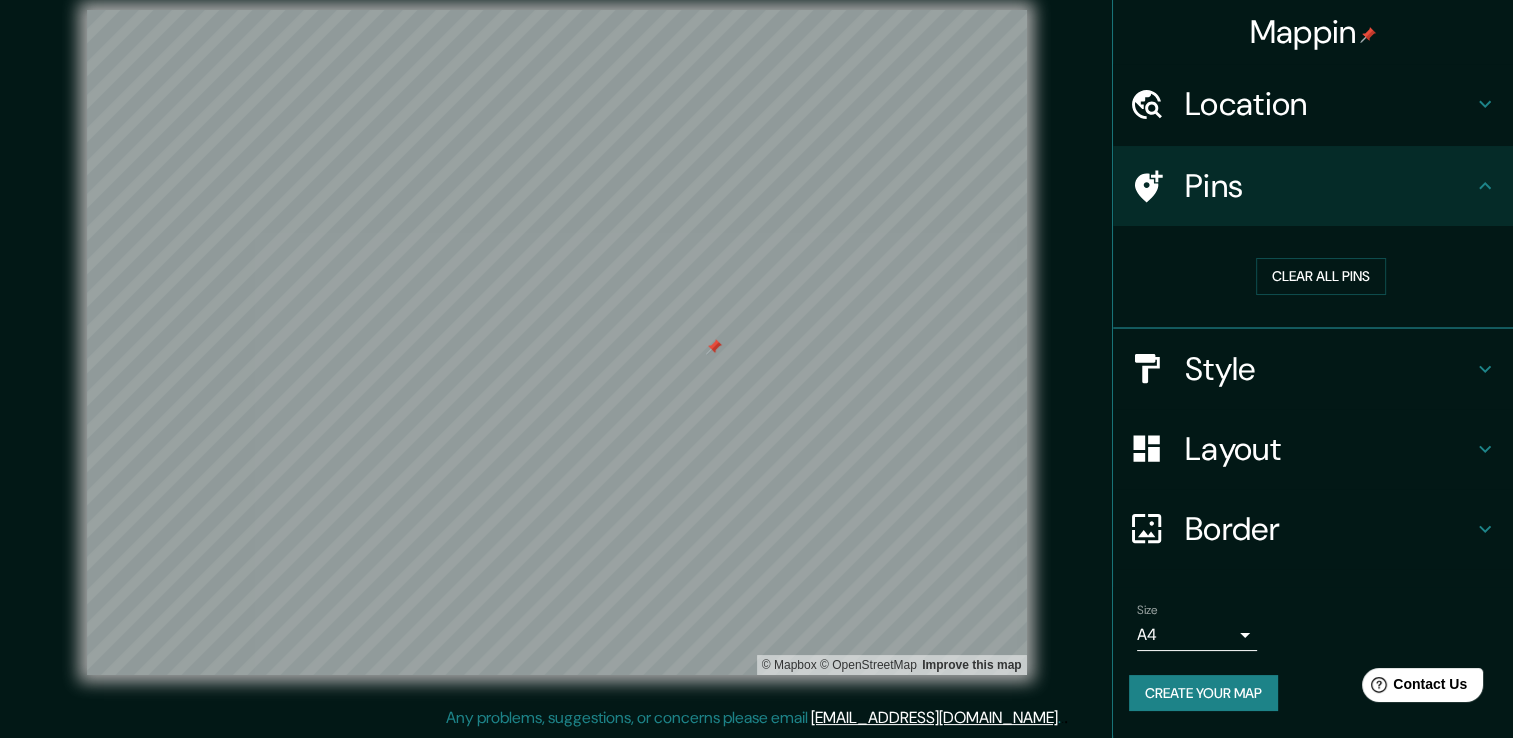 click at bounding box center (714, 347) 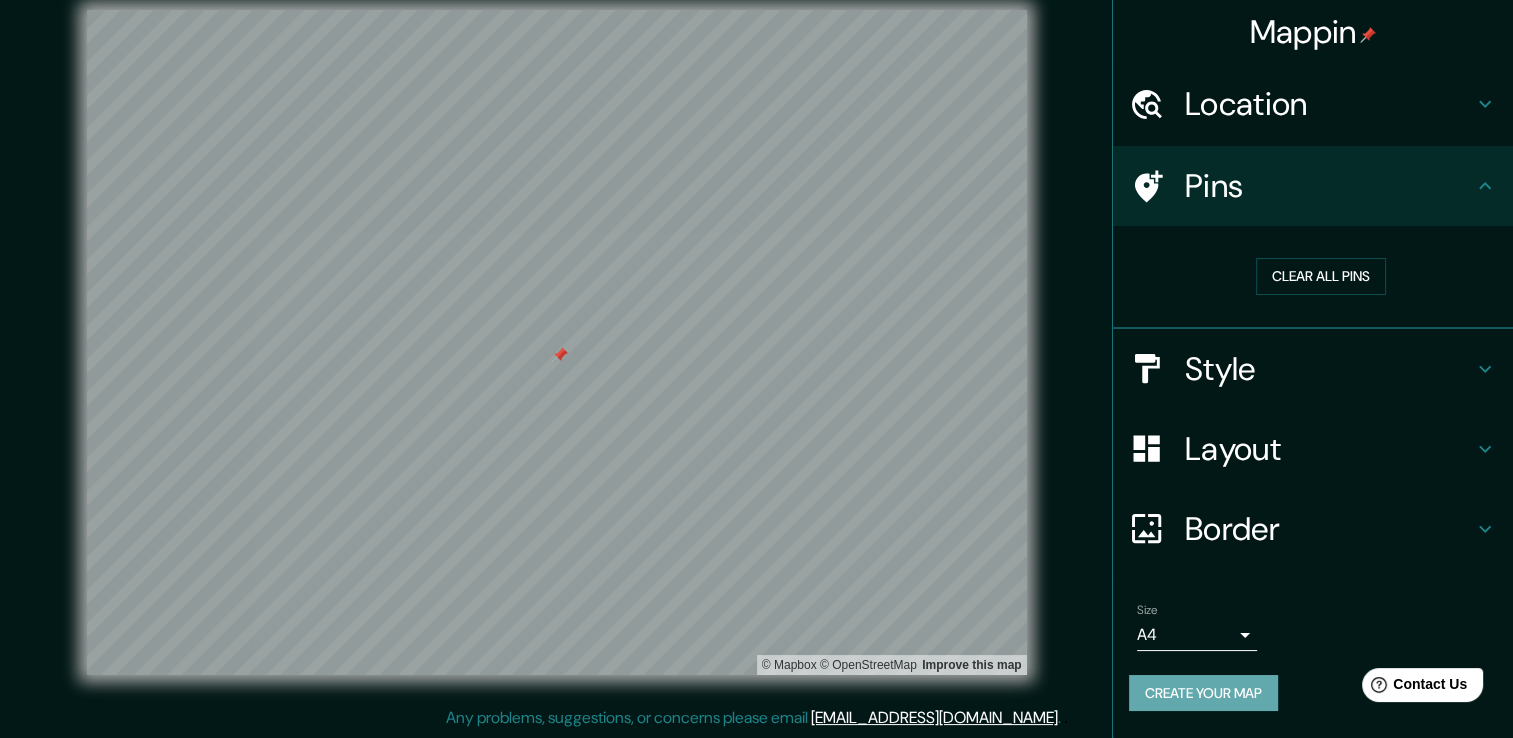 click on "Create your map" at bounding box center (1203, 693) 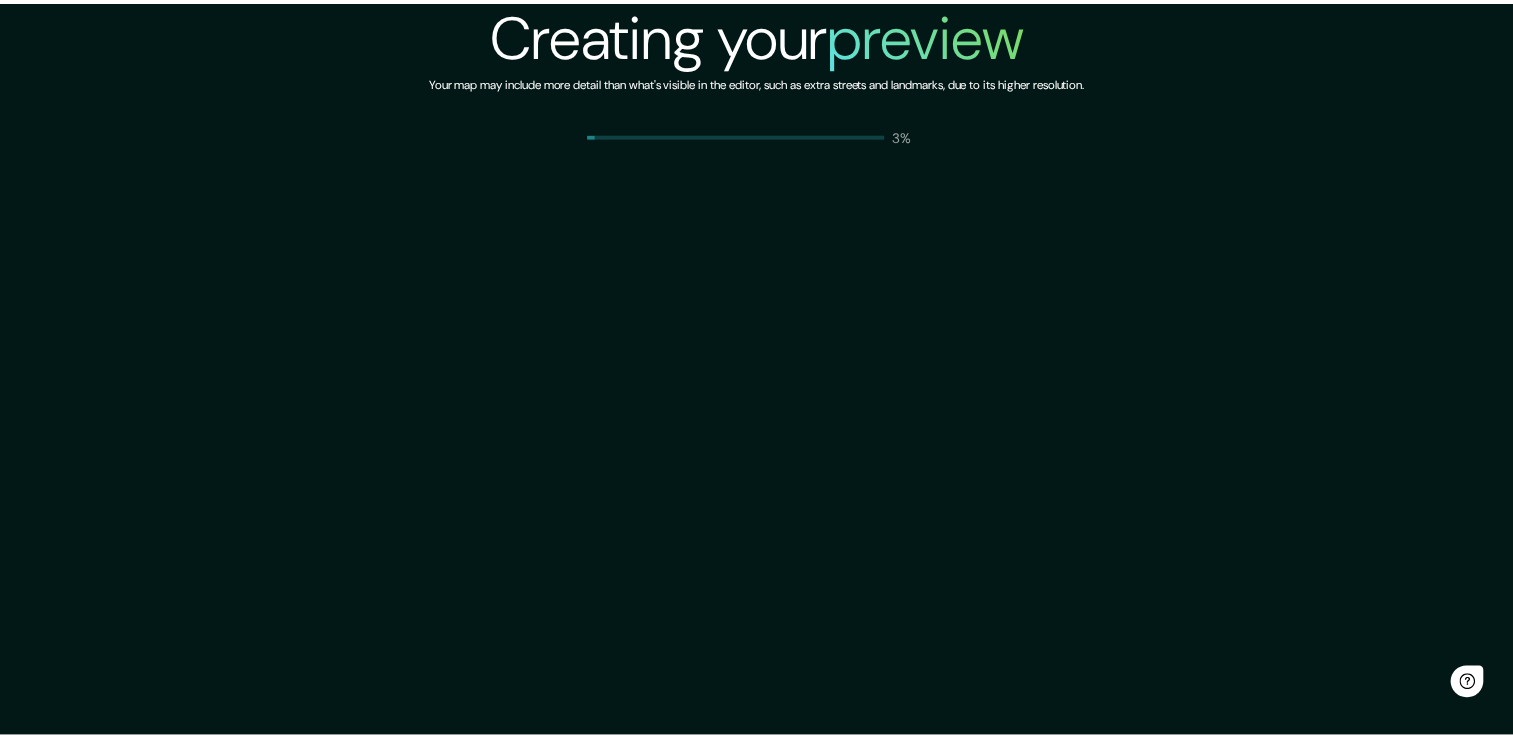 scroll, scrollTop: 0, scrollLeft: 0, axis: both 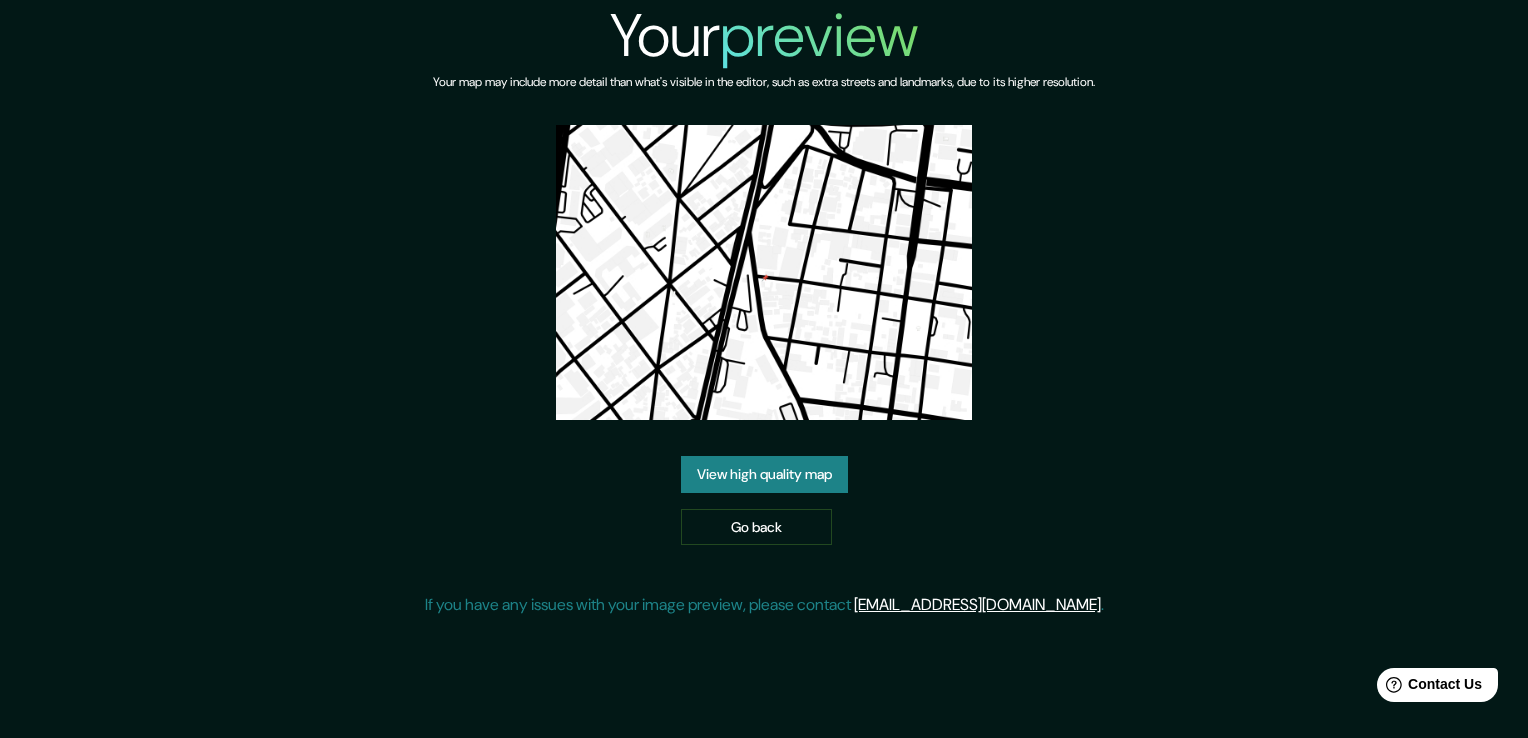 click on "View high quality map" at bounding box center [764, 474] 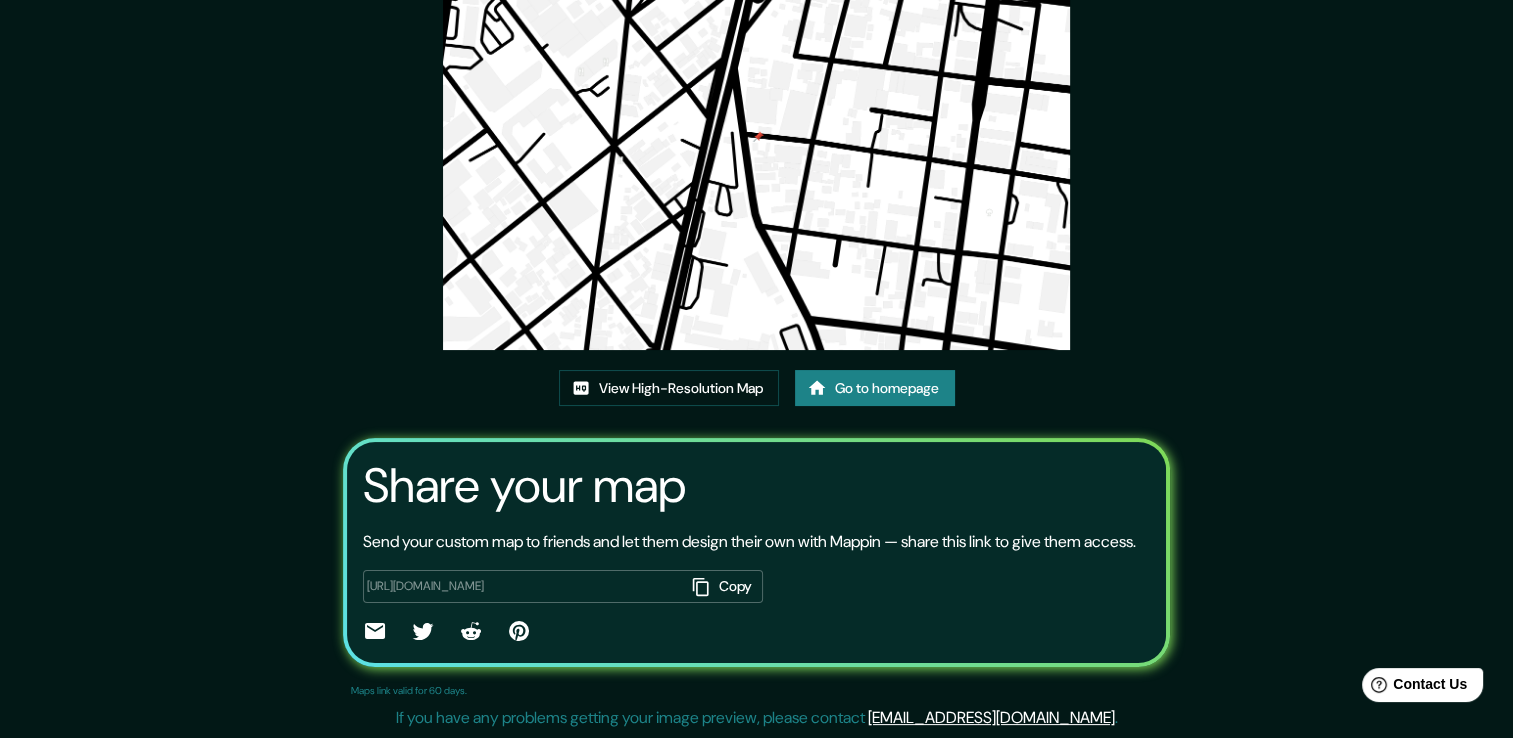 scroll, scrollTop: 204, scrollLeft: 0, axis: vertical 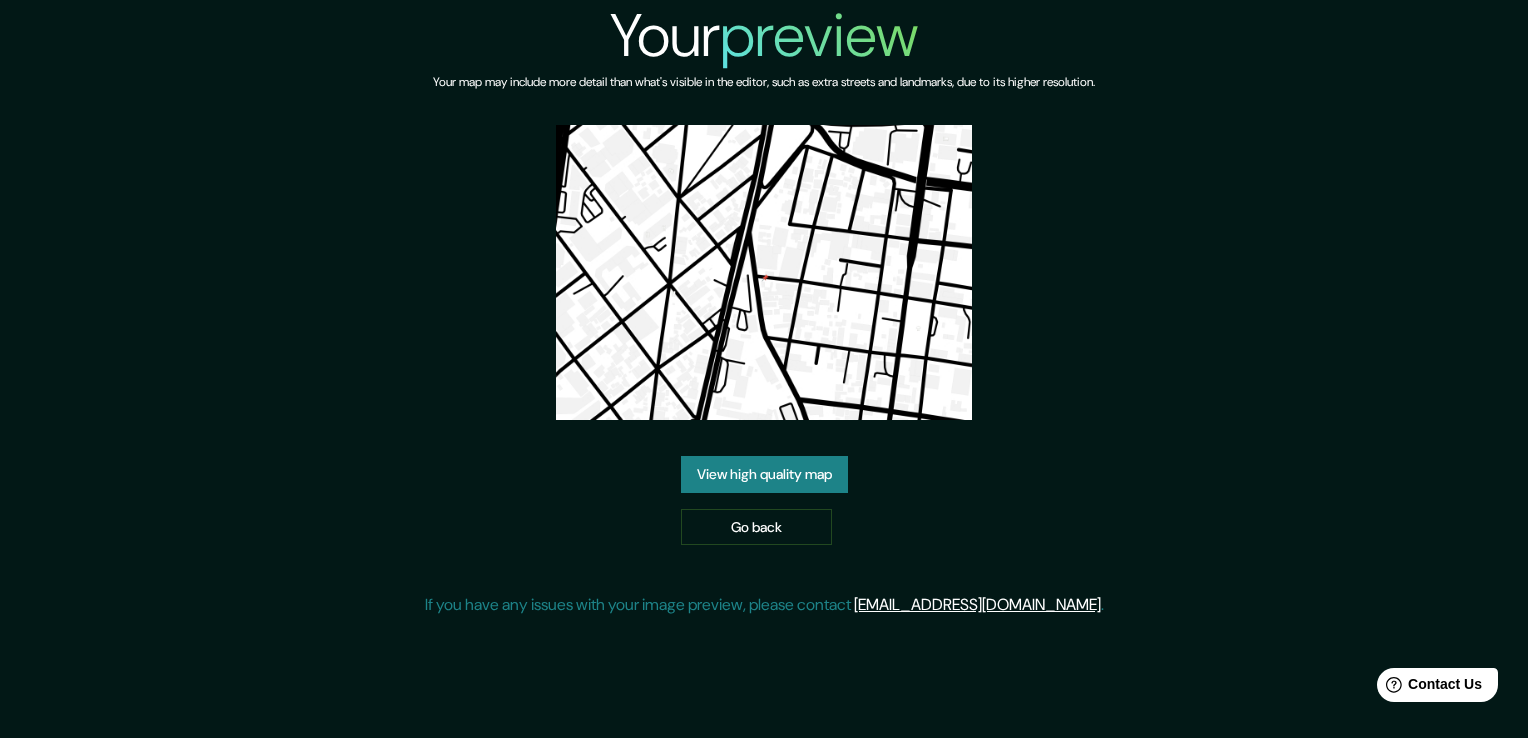 click on "View high quality map" at bounding box center (764, 474) 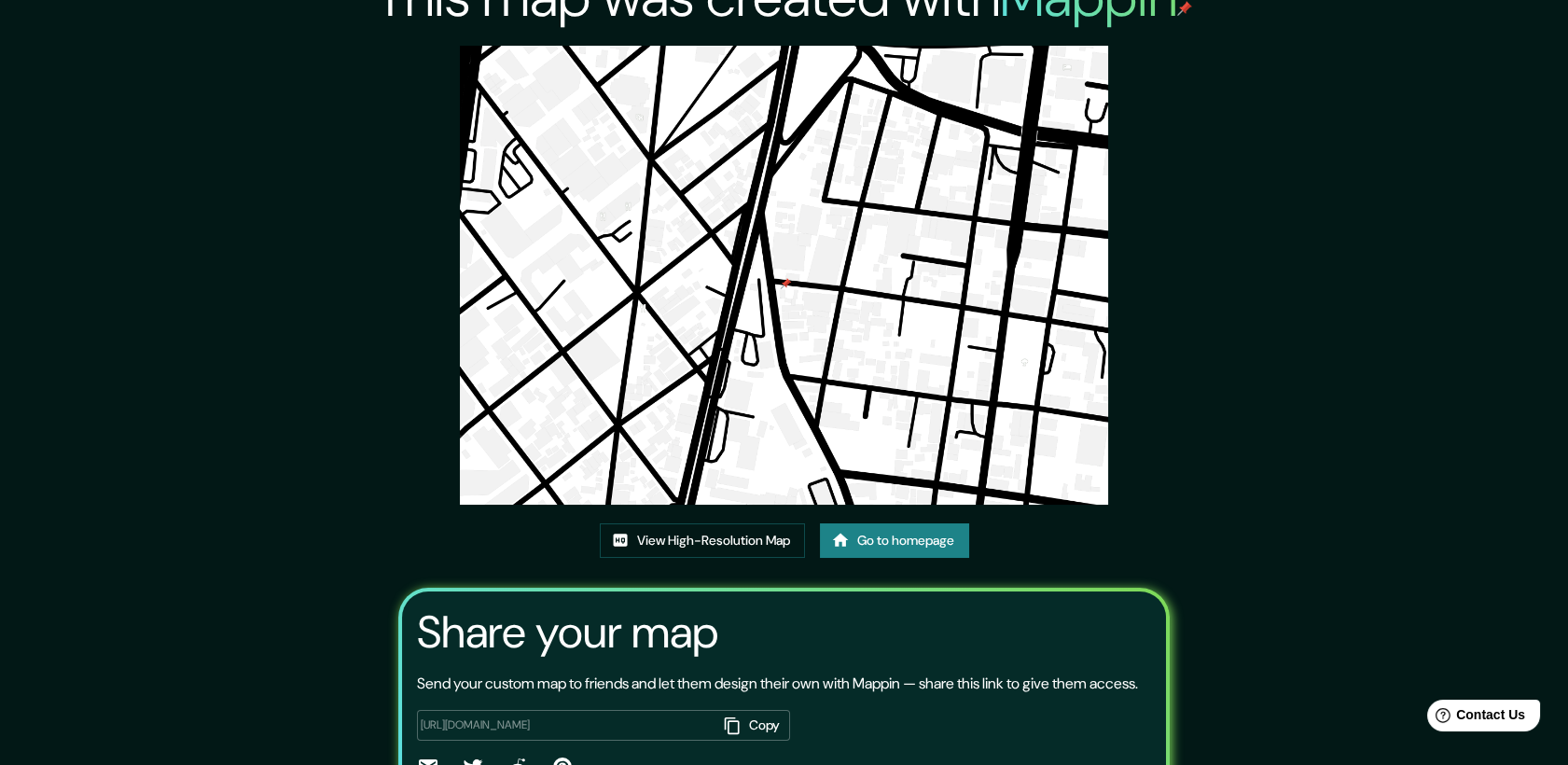 scroll, scrollTop: 0, scrollLeft: 0, axis: both 